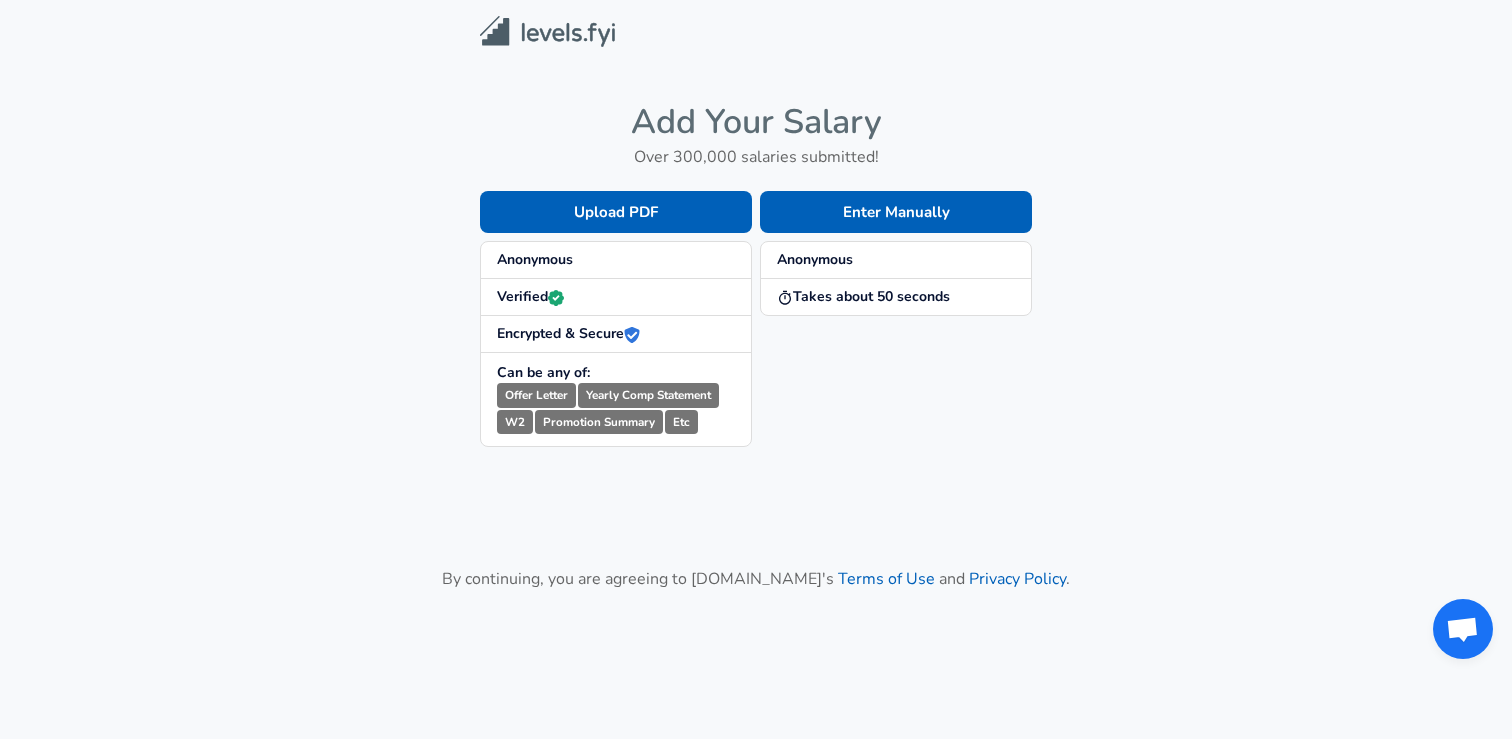 scroll, scrollTop: 0, scrollLeft: 0, axis: both 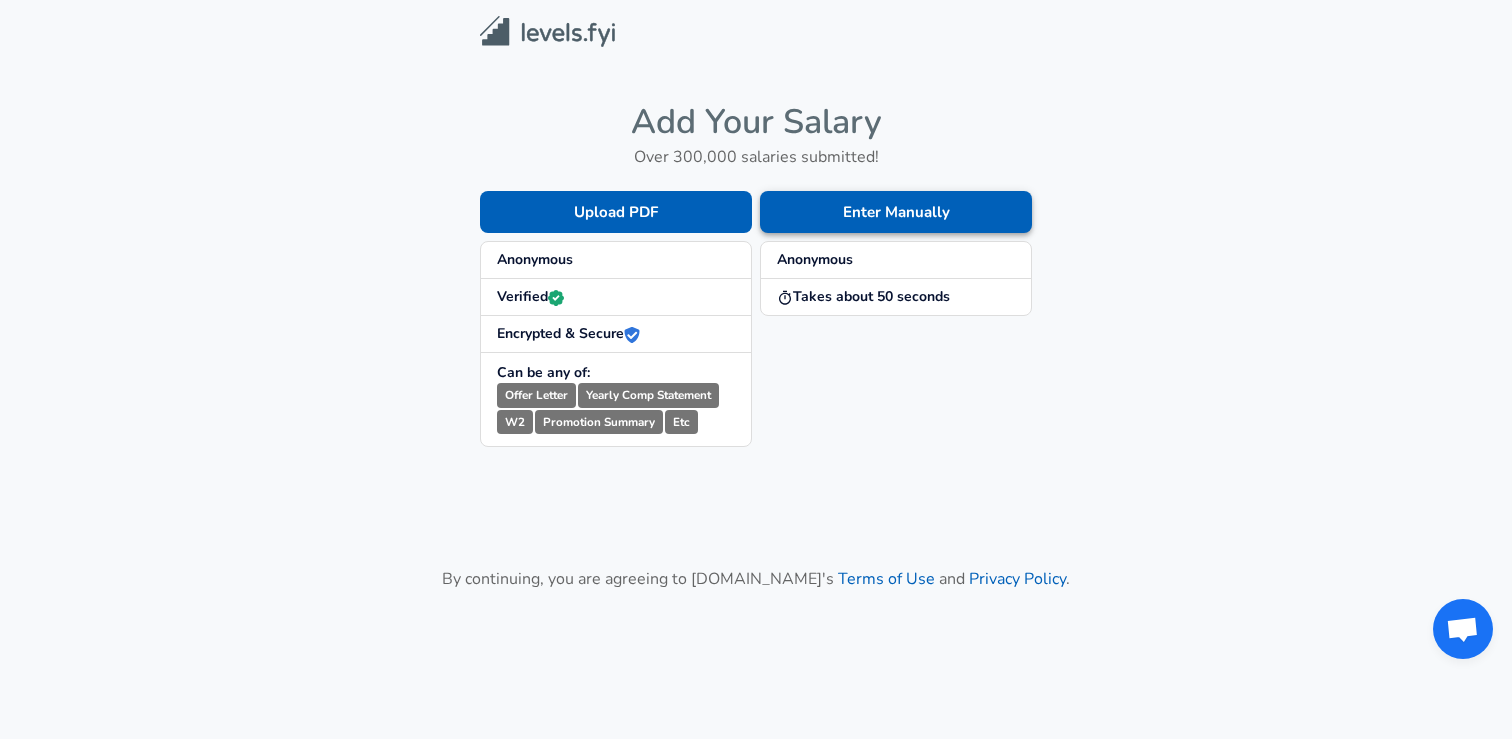 click on "Enter Manually" at bounding box center [896, 212] 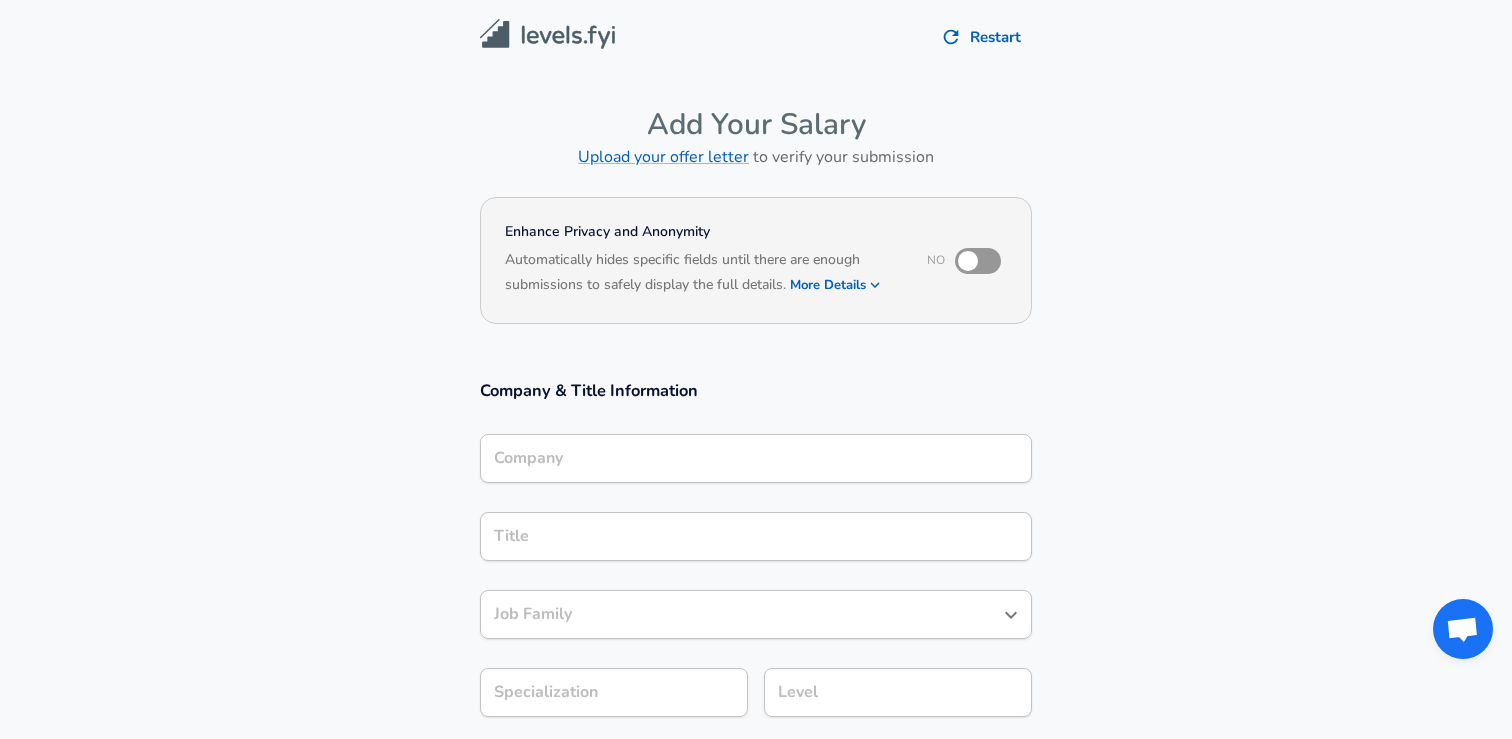 click on "Company" at bounding box center (756, 458) 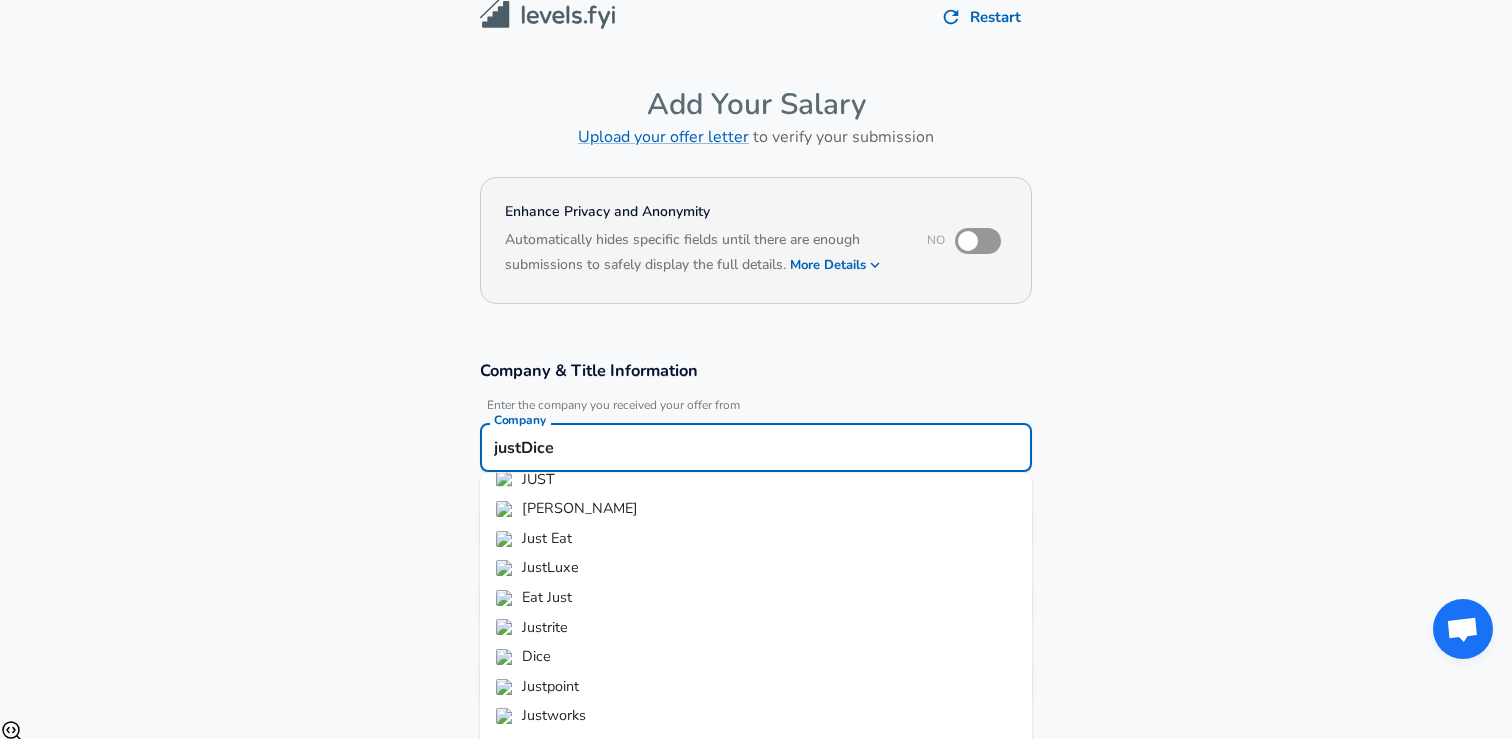 scroll, scrollTop: 0, scrollLeft: 0, axis: both 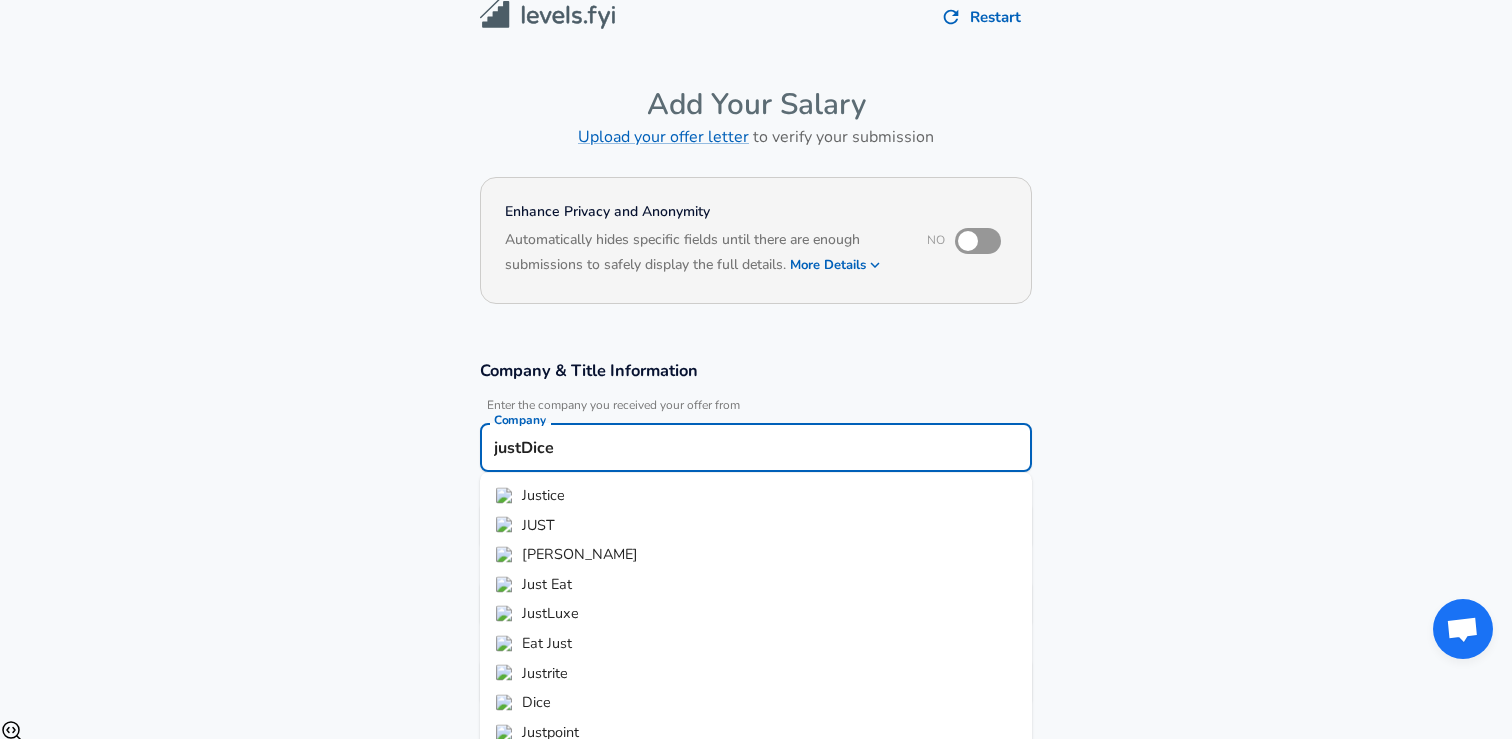 drag, startPoint x: 574, startPoint y: 455, endPoint x: 320, endPoint y: 412, distance: 257.61404 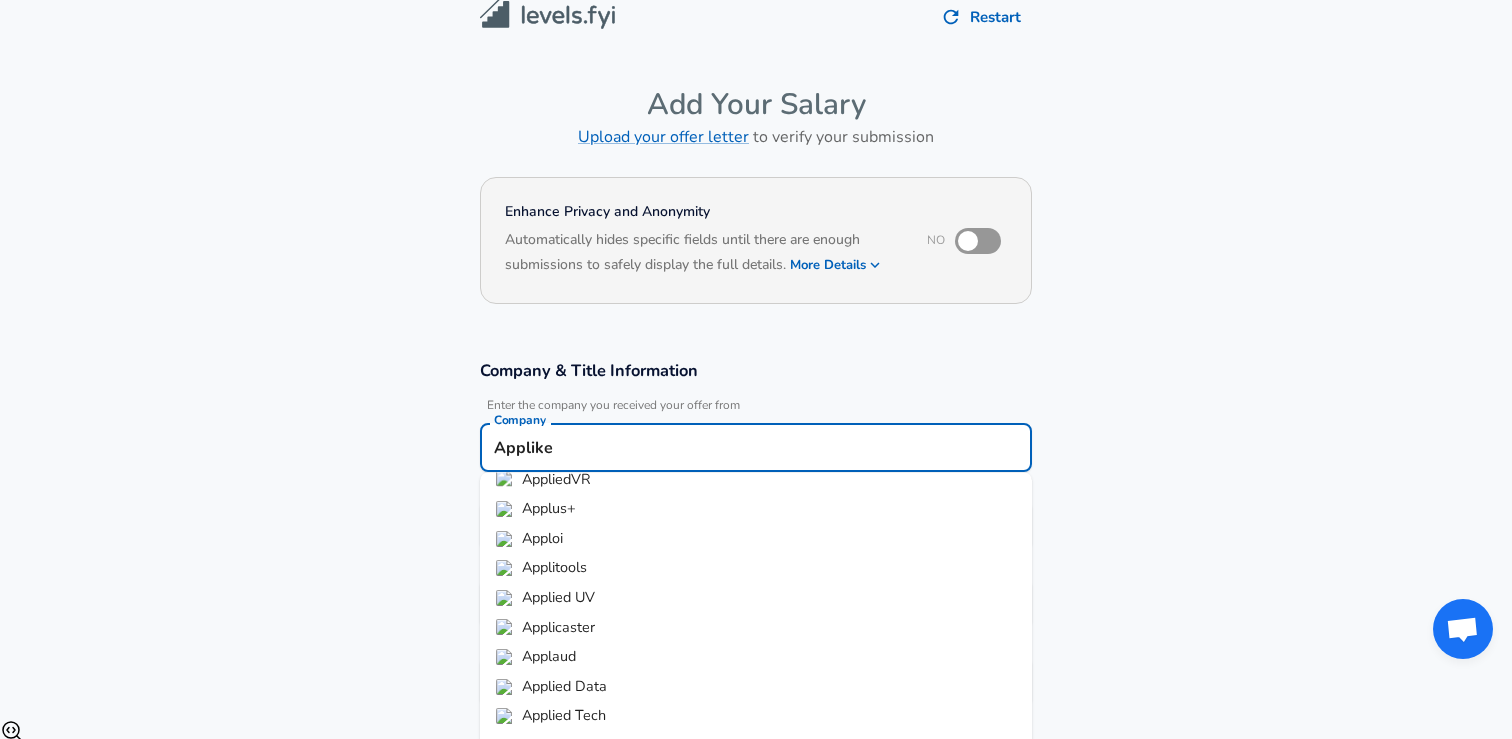 scroll, scrollTop: 0, scrollLeft: 0, axis: both 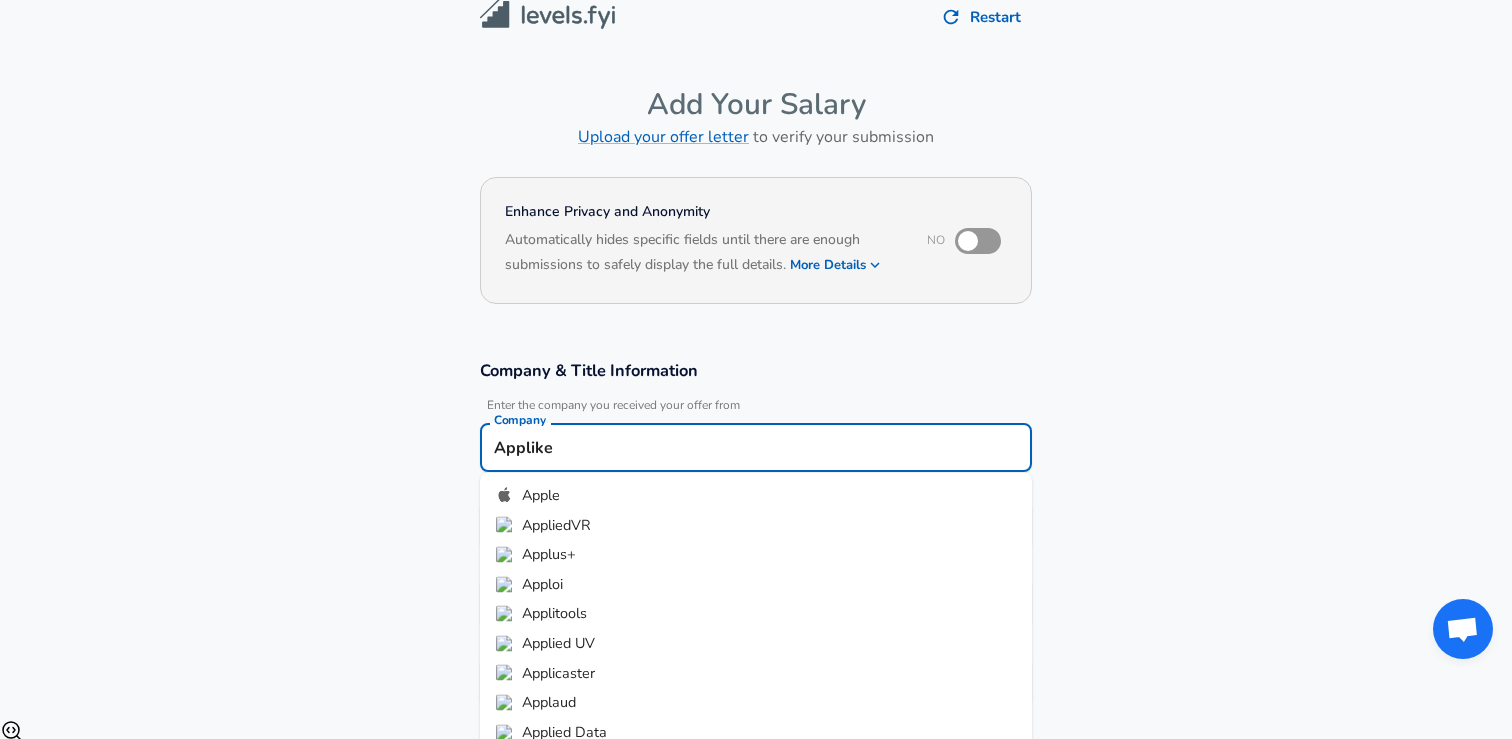 drag, startPoint x: 560, startPoint y: 449, endPoint x: 420, endPoint y: 445, distance: 140.05713 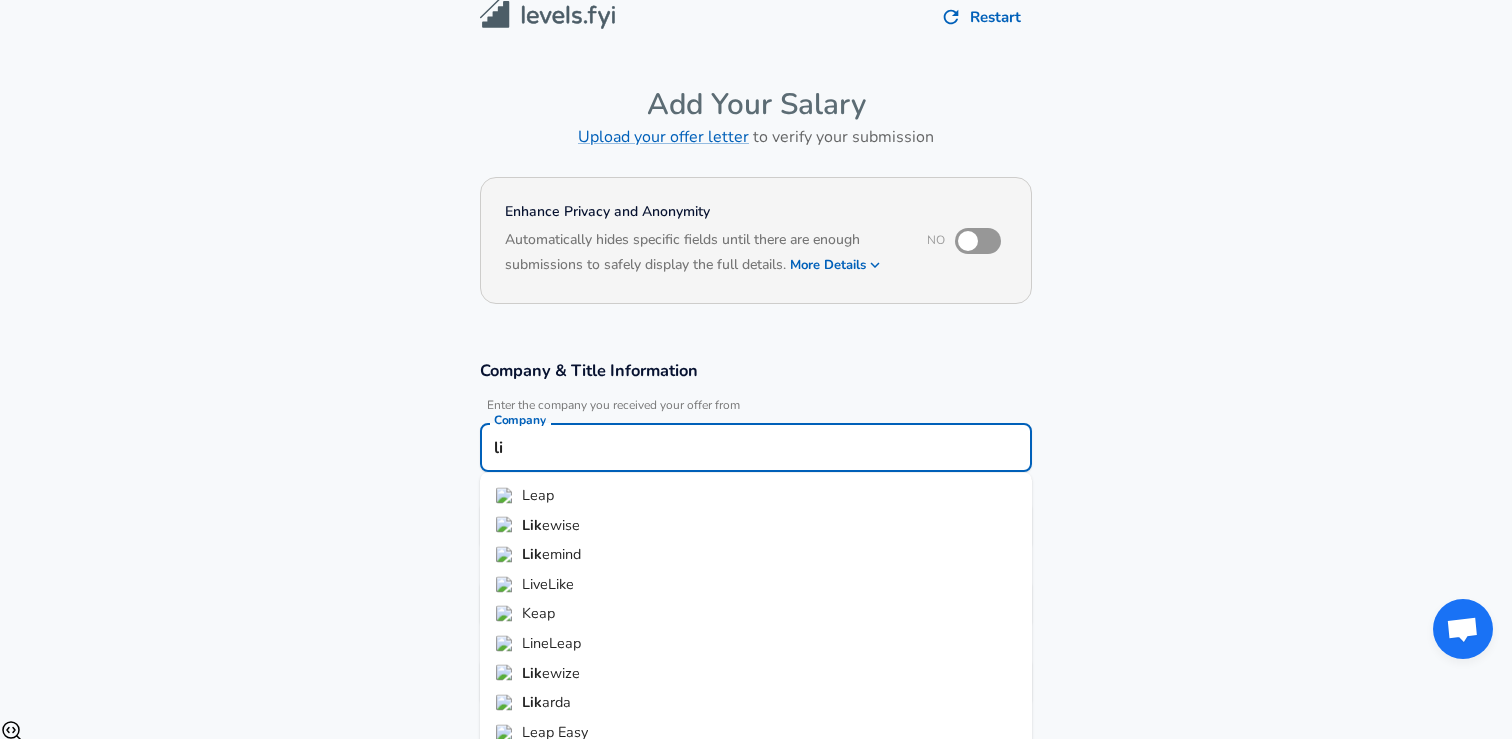 type on "l" 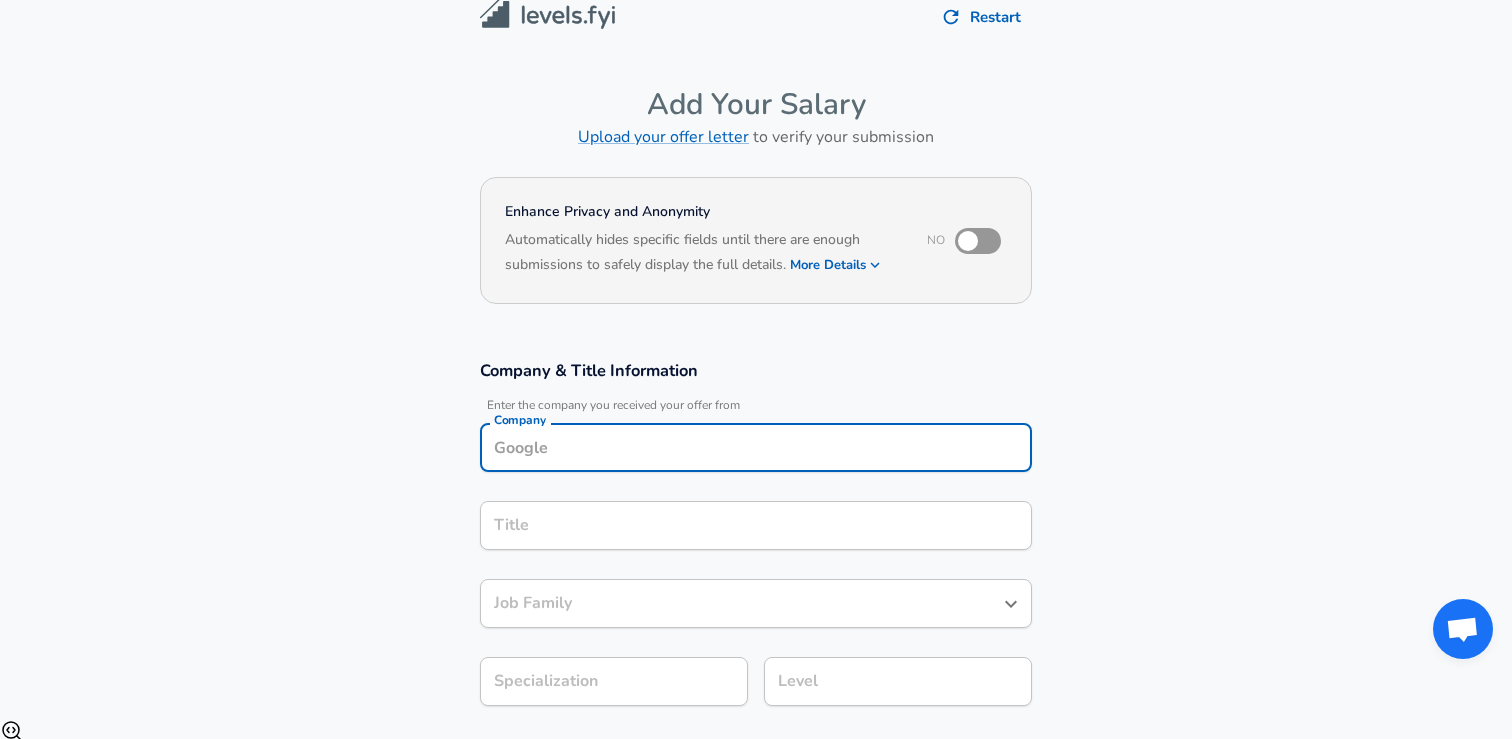 click on "Company" at bounding box center (756, 447) 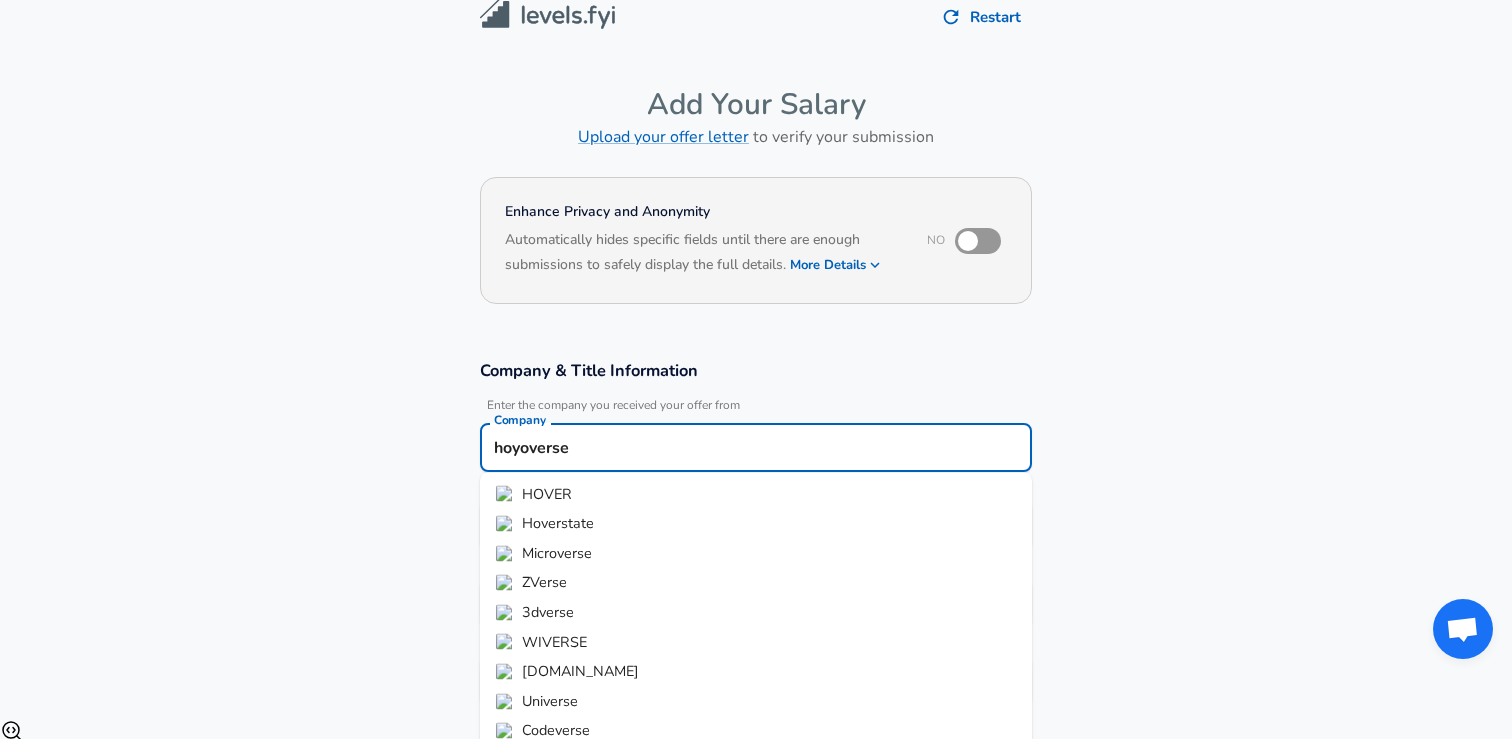 scroll, scrollTop: 46, scrollLeft: 0, axis: vertical 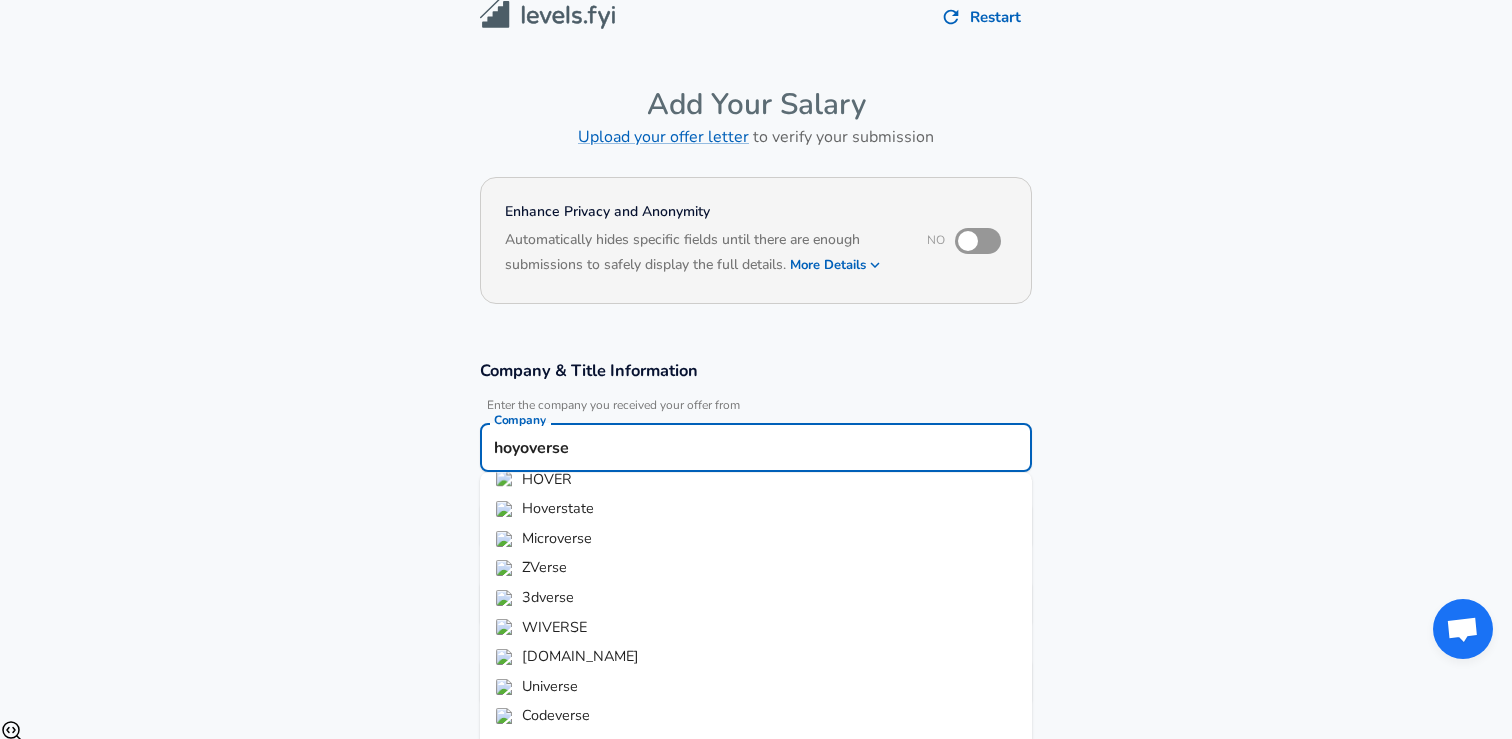 drag, startPoint x: 586, startPoint y: 454, endPoint x: 391, endPoint y: 432, distance: 196.2371 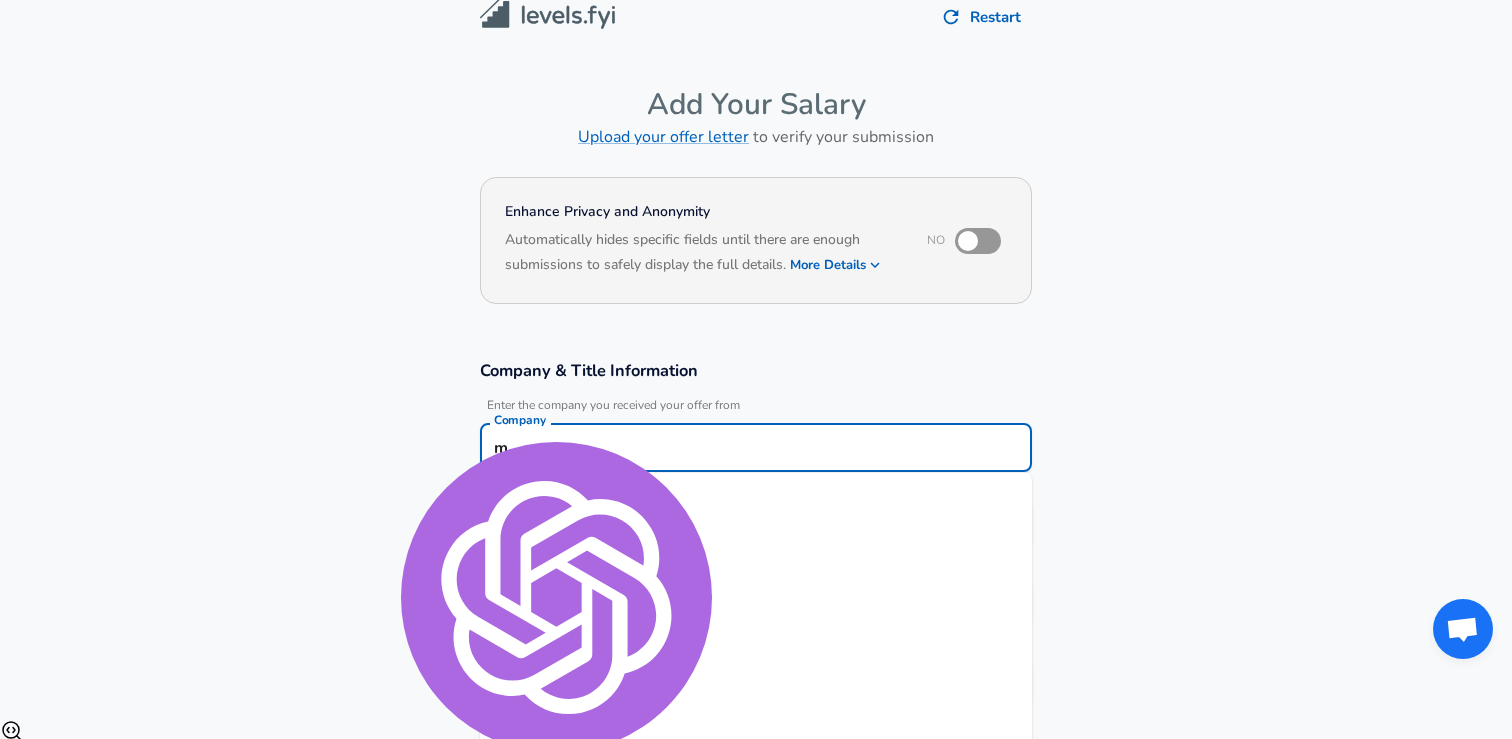 scroll, scrollTop: 0, scrollLeft: 0, axis: both 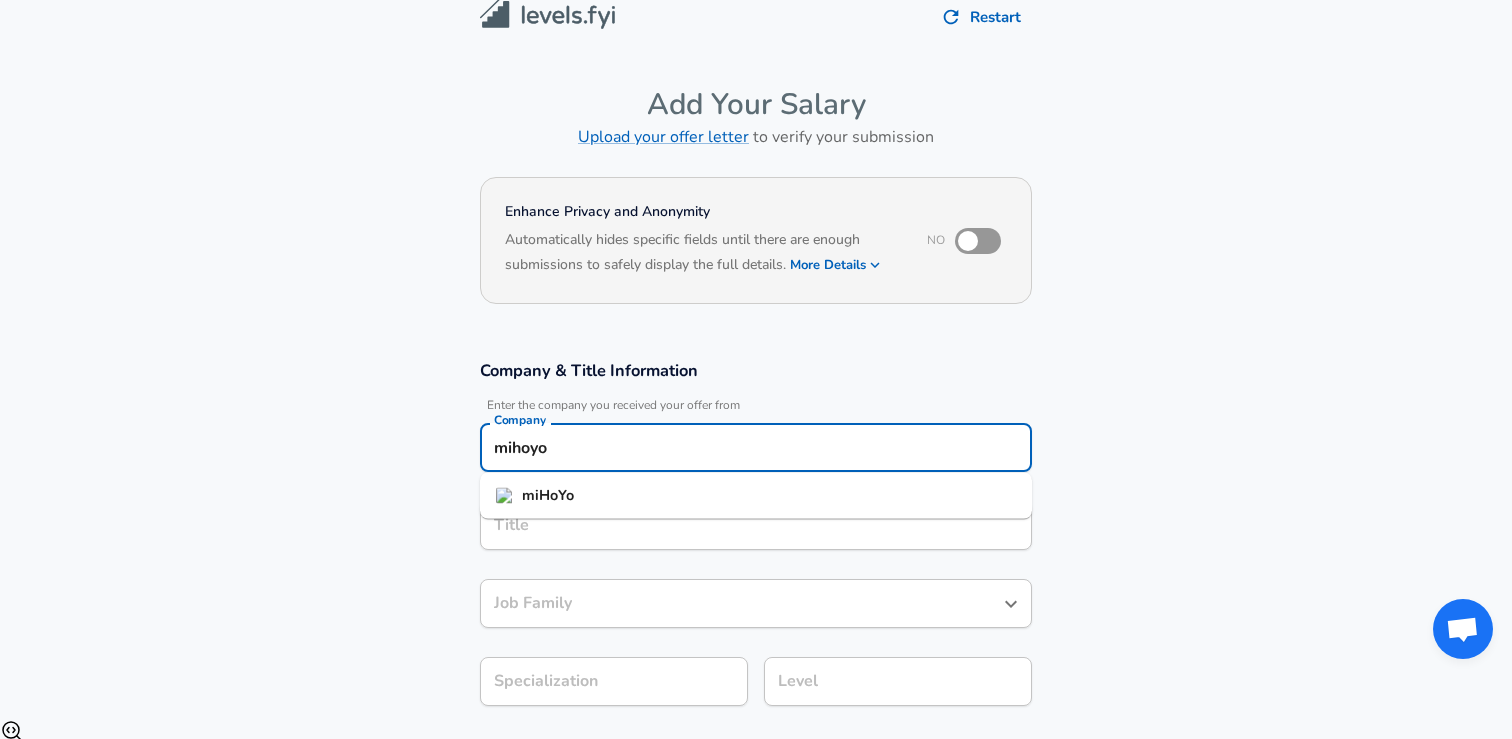 click on "miHoYo" at bounding box center [548, 495] 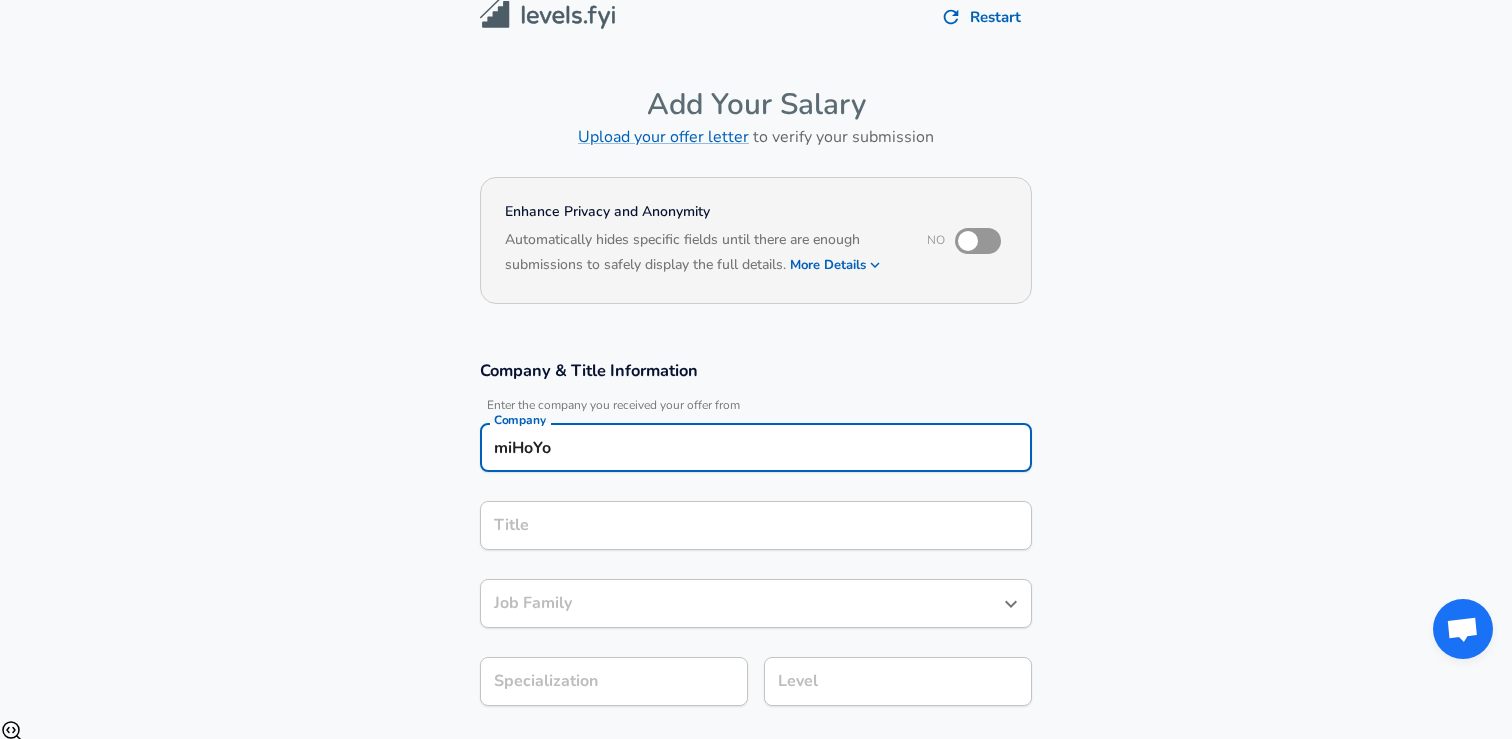 type on "miHoYo" 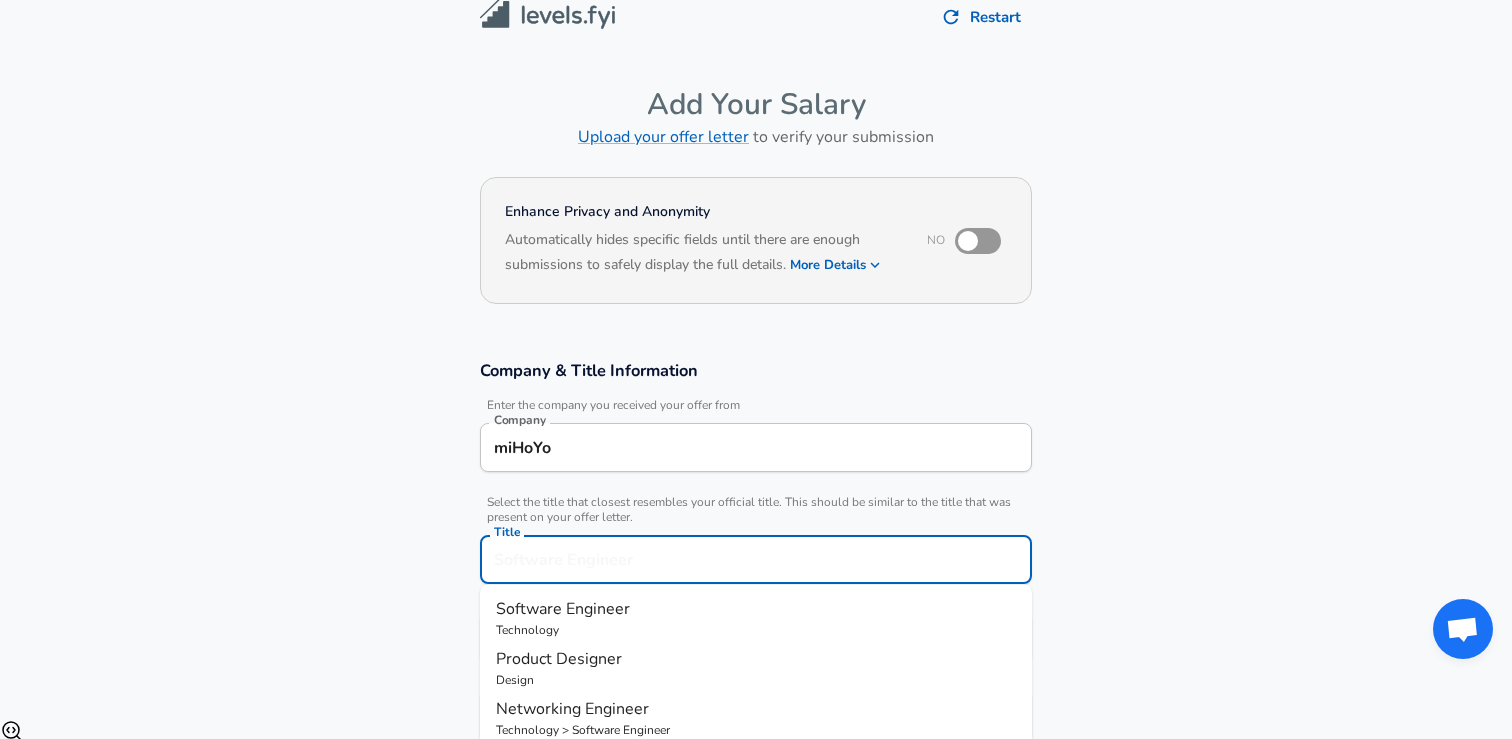 scroll, scrollTop: 60, scrollLeft: 0, axis: vertical 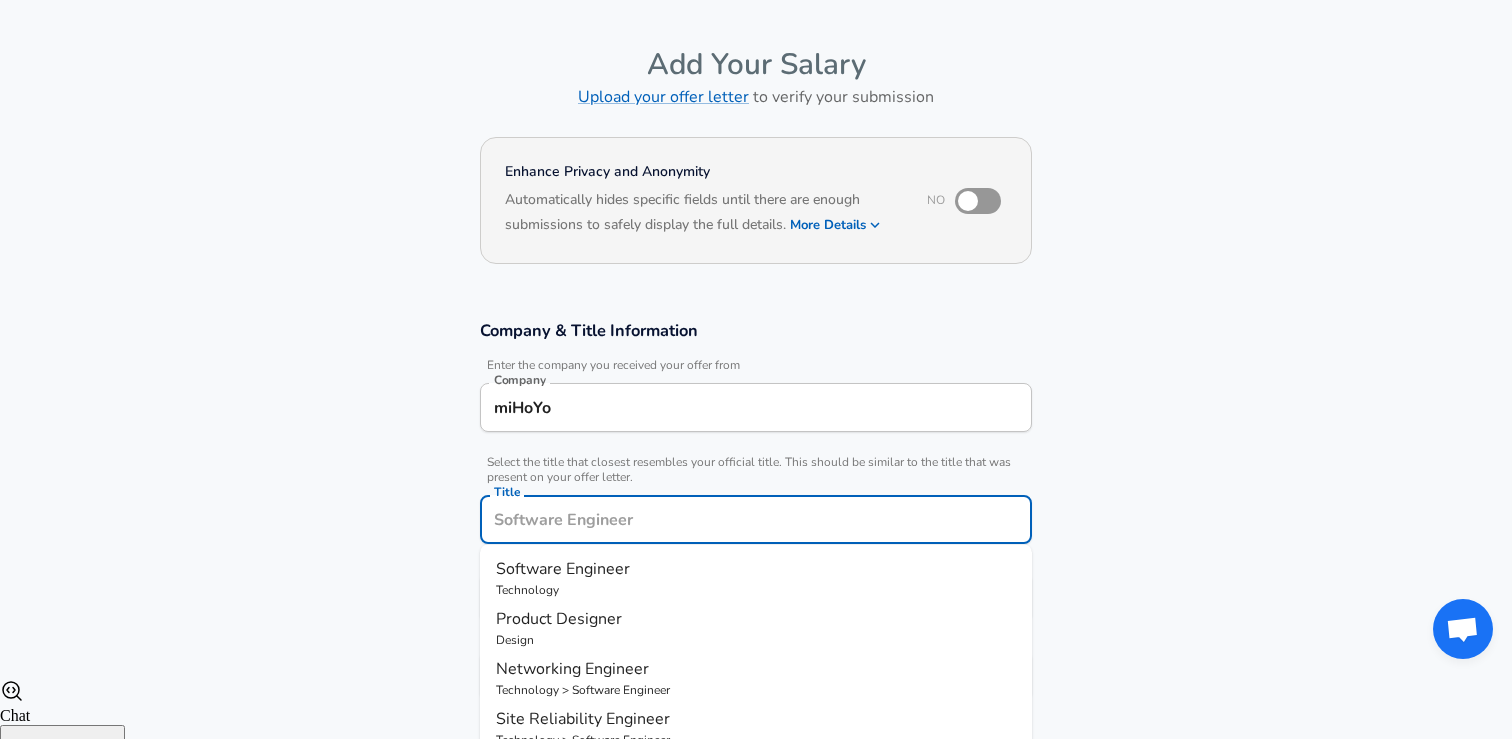click on "Title" at bounding box center [756, 519] 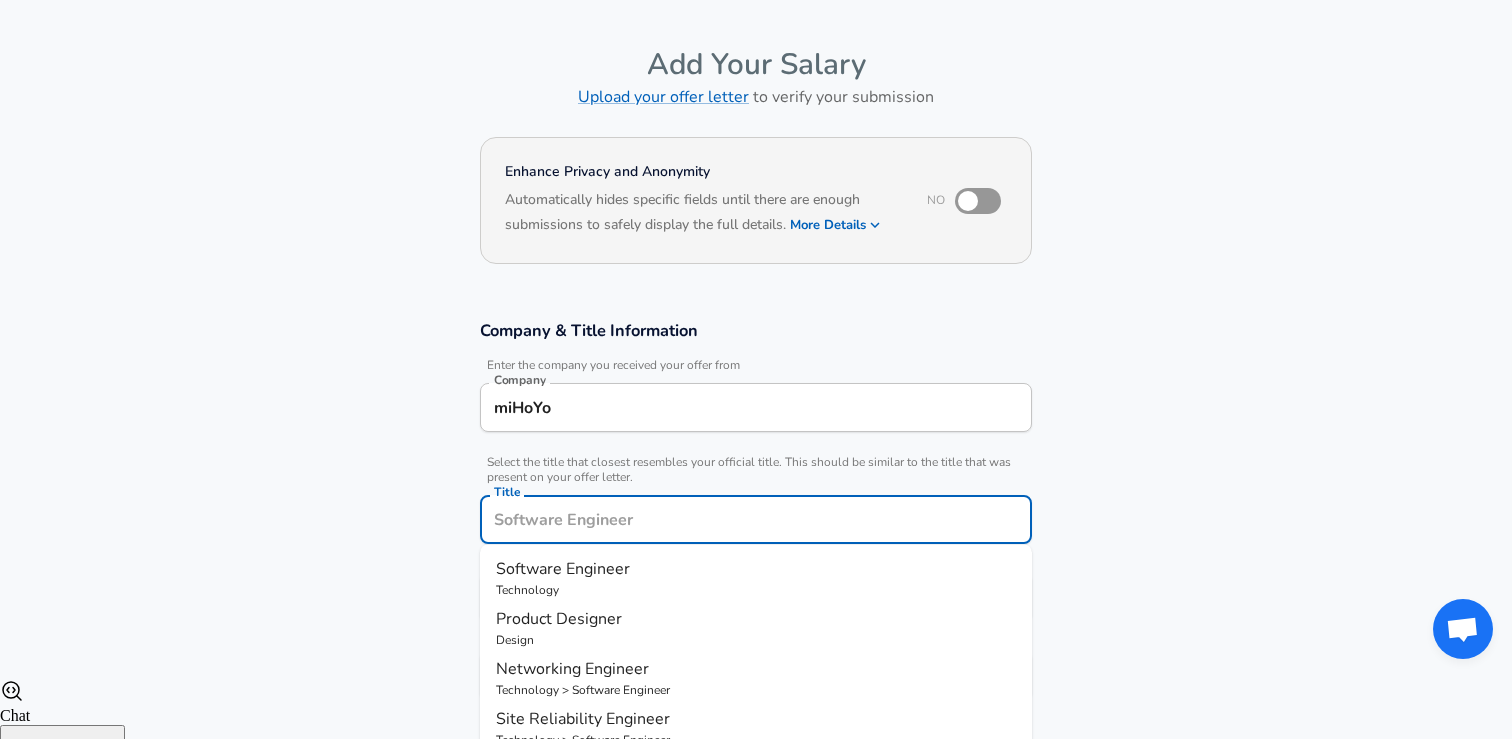 click on "Technology" at bounding box center [756, 590] 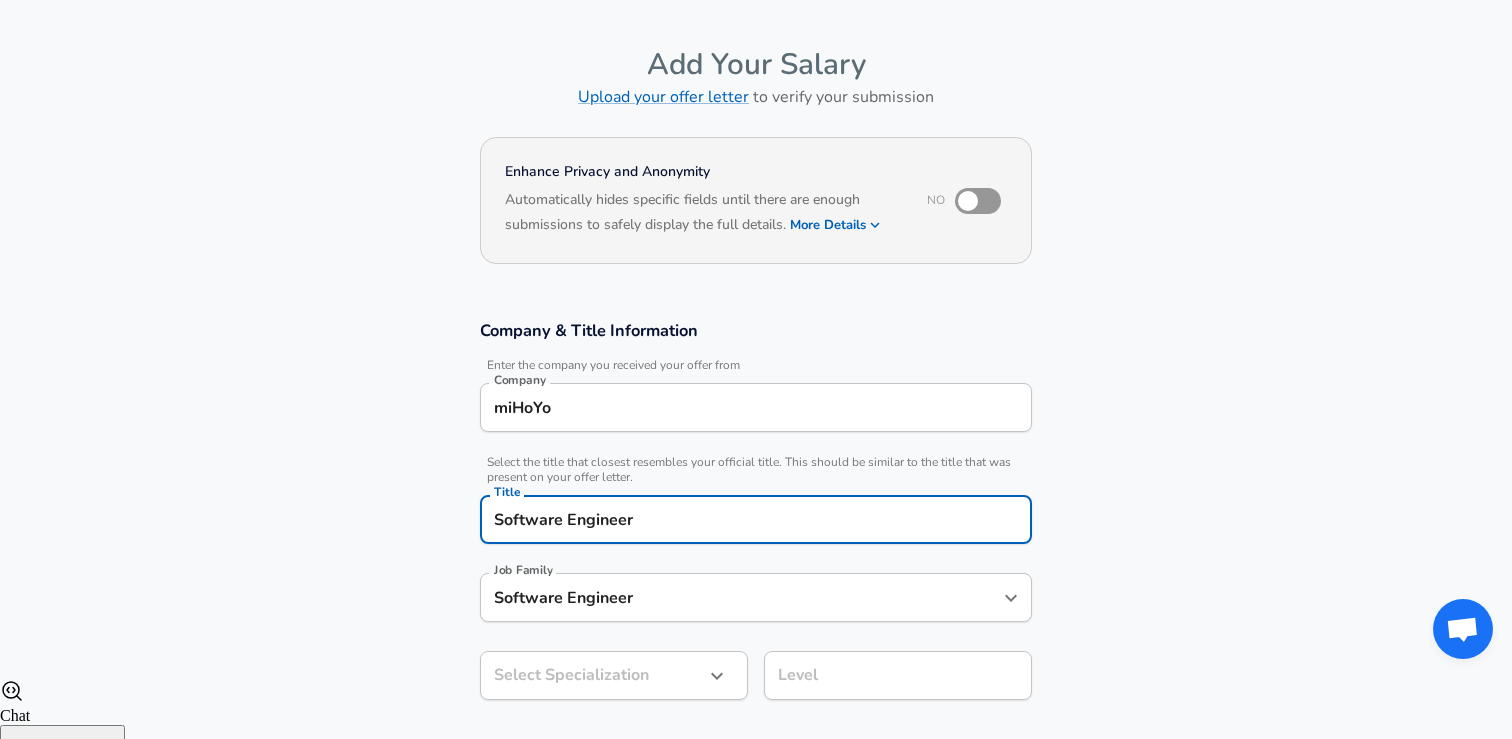 scroll, scrollTop: 0, scrollLeft: 0, axis: both 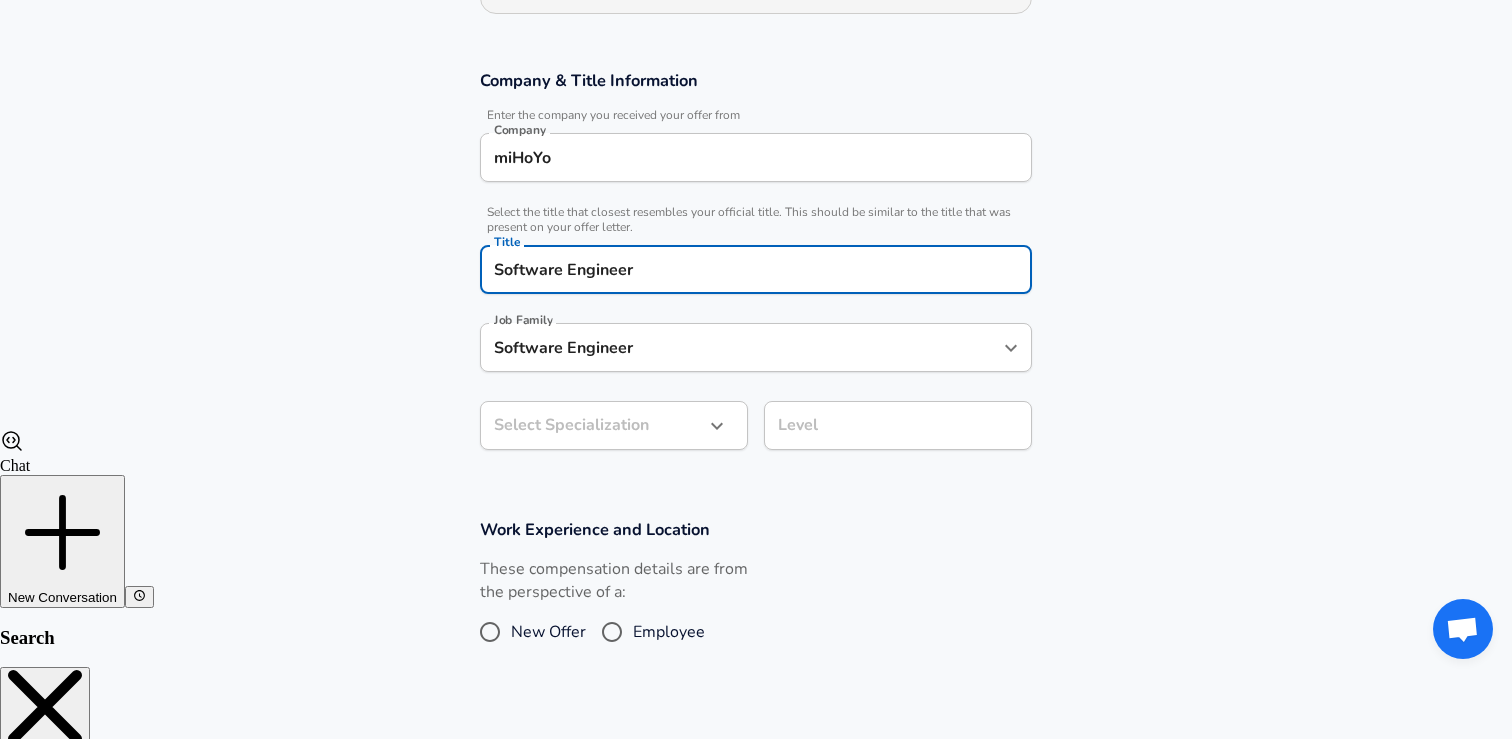 click on "We value your privacy We use cookies to enhance your browsing experience, serve personalized ads or content, and analyze our traffic. By clicking "Accept All", you consent to our use of cookies. Customize    Accept All   Customize Consent Preferences   We use cookies to help you navigate efficiently and perform certain functions. You will find detailed information about all cookies under each consent category below. The cookies that are categorized as "Necessary" are stored on your browser as they are essential for enabling the basic functionalities of the site. ...  Show more Necessary Always Active Necessary cookies are required to enable the basic features of this site, such as providing secure log-in or adjusting your consent preferences. These cookies do not store any personally identifiable data. Cookie _GRECAPTCHA Duration 5 months 27 days Description Google Recaptcha service sets this cookie to identify bots to protect the website against malicious spam attacks. Cookie __stripe_mid Duration 1 year MR" at bounding box center [756, 59] 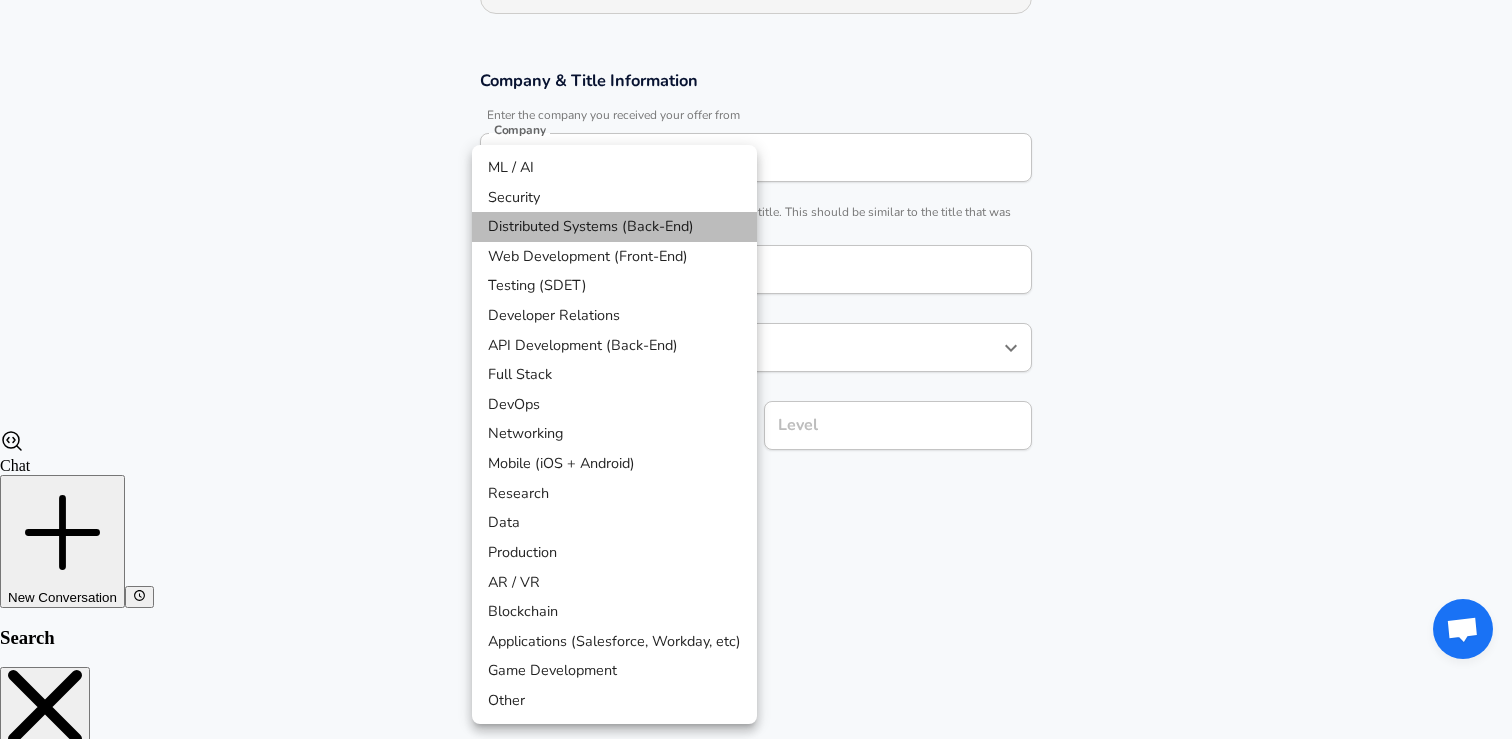 click on "Distributed Systems (Back-End)" at bounding box center [614, 227] 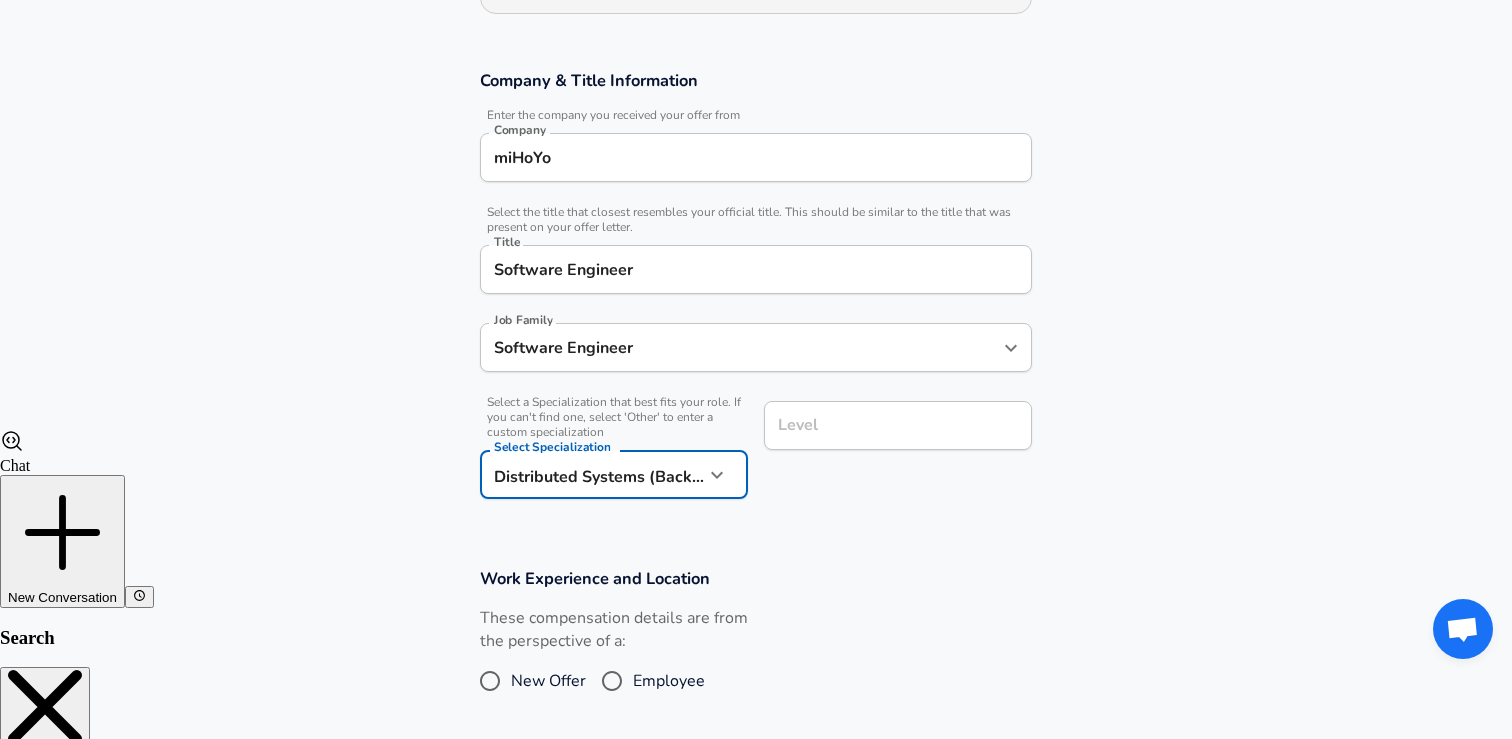 click on "Level" at bounding box center (898, 425) 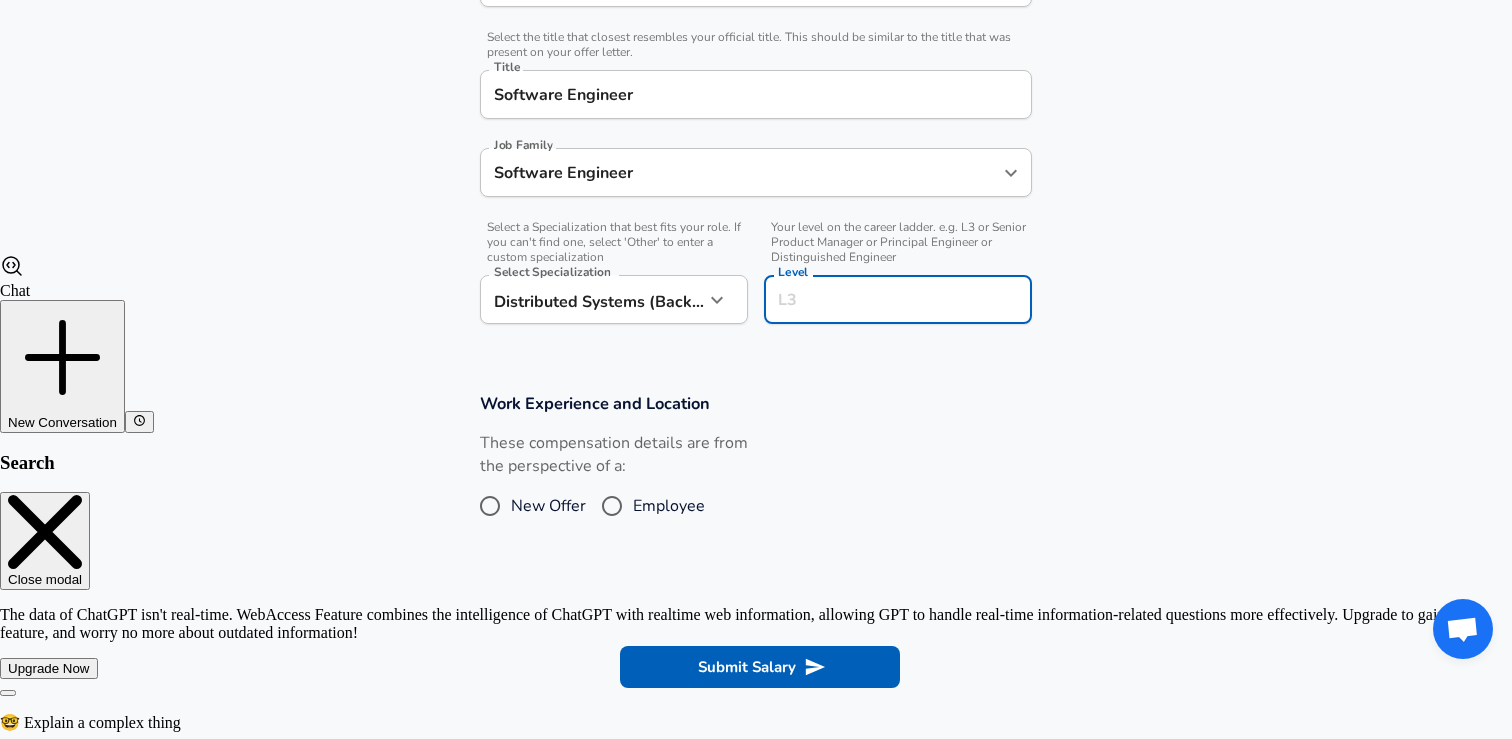 scroll, scrollTop: 495, scrollLeft: 0, axis: vertical 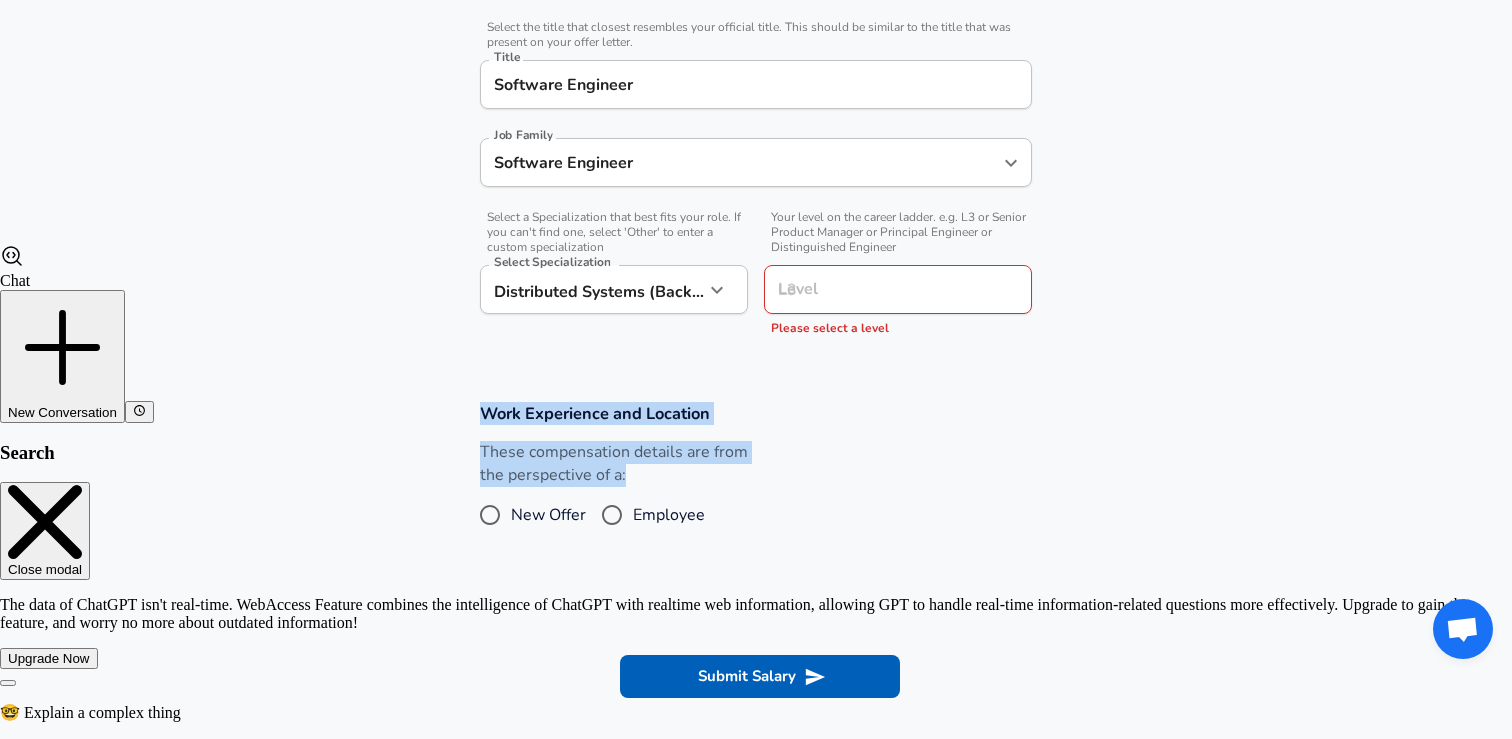 drag, startPoint x: 747, startPoint y: 491, endPoint x: 454, endPoint y: 397, distance: 307.7093 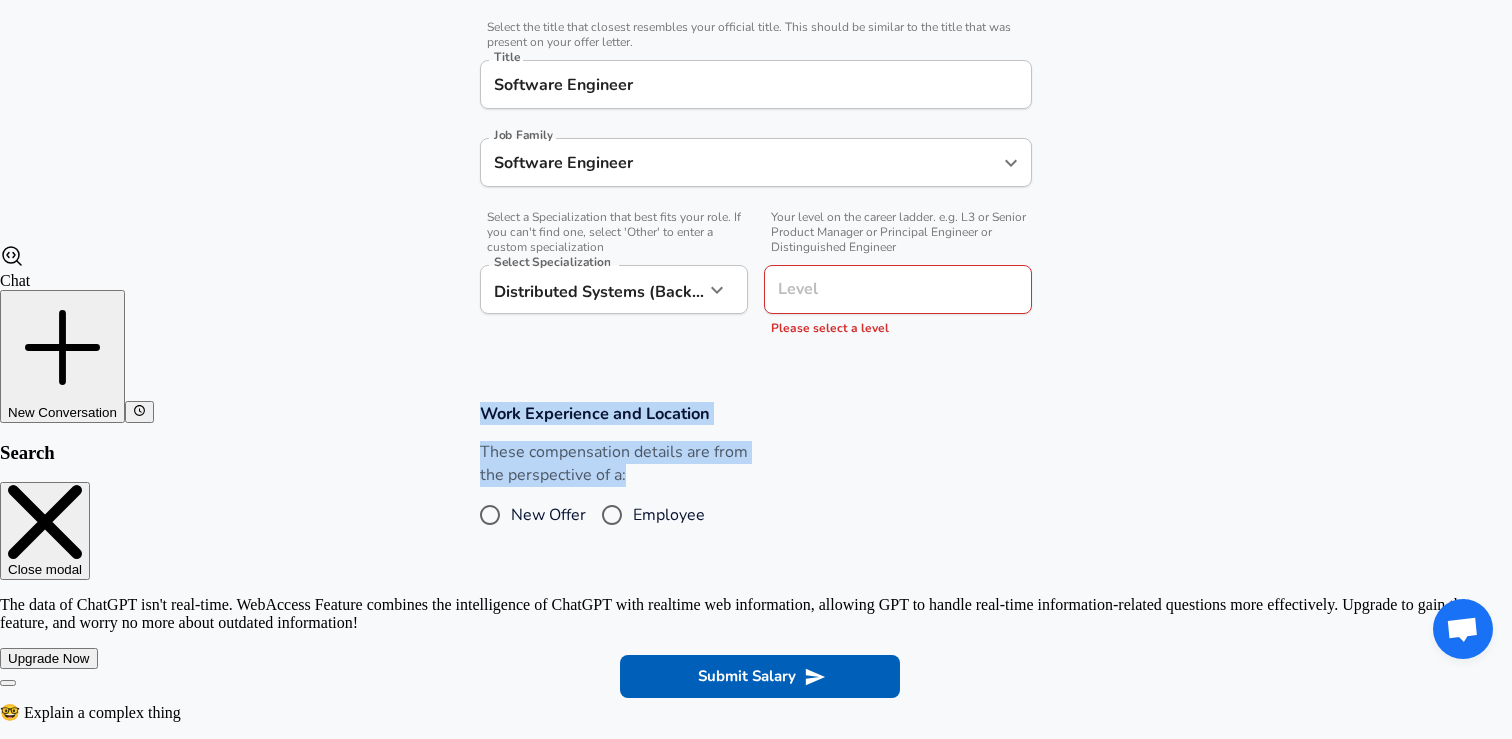 type on "Work Experience and Location
These compensation details are from the perspective of a:" 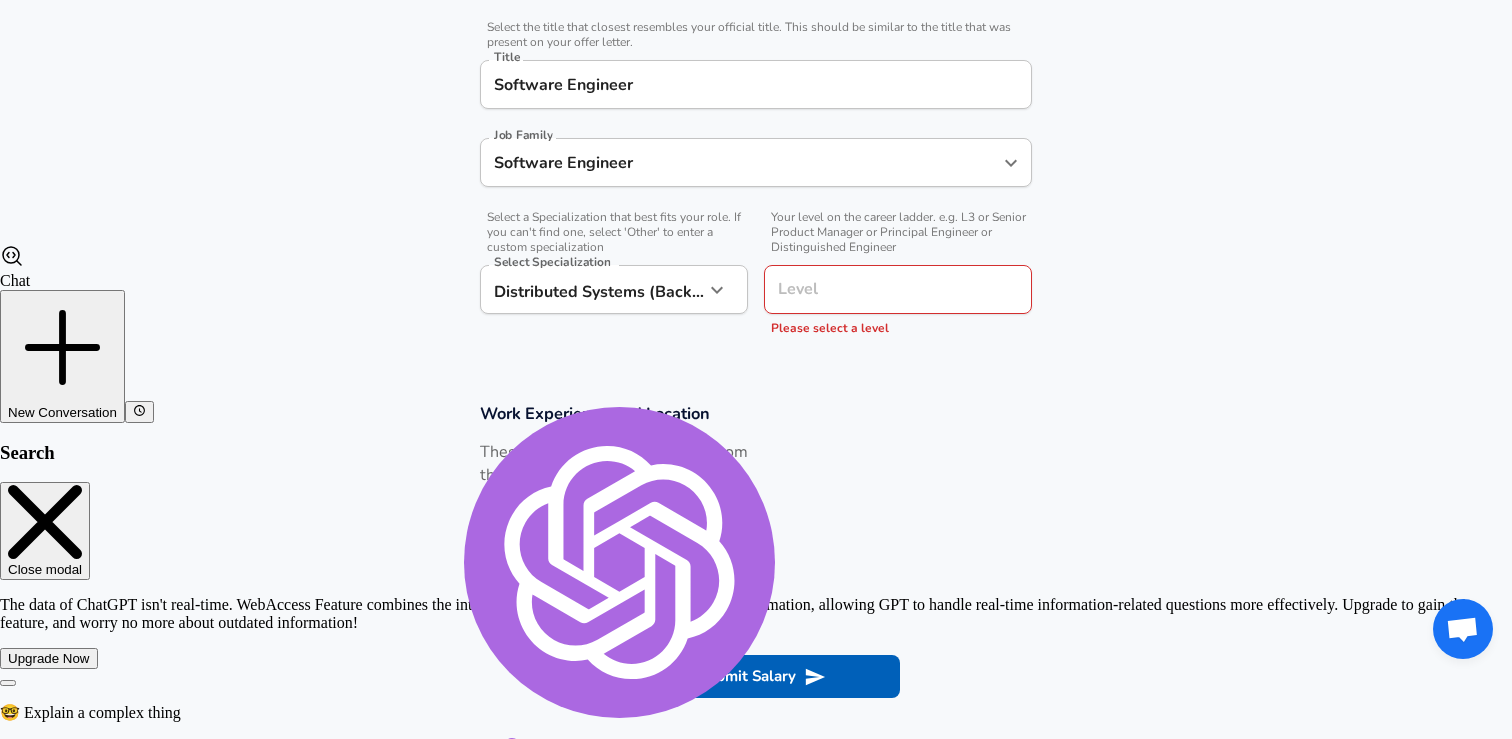 click on "These compensation details are from the perspective of a: New Offer Employee" at bounding box center [614, 494] 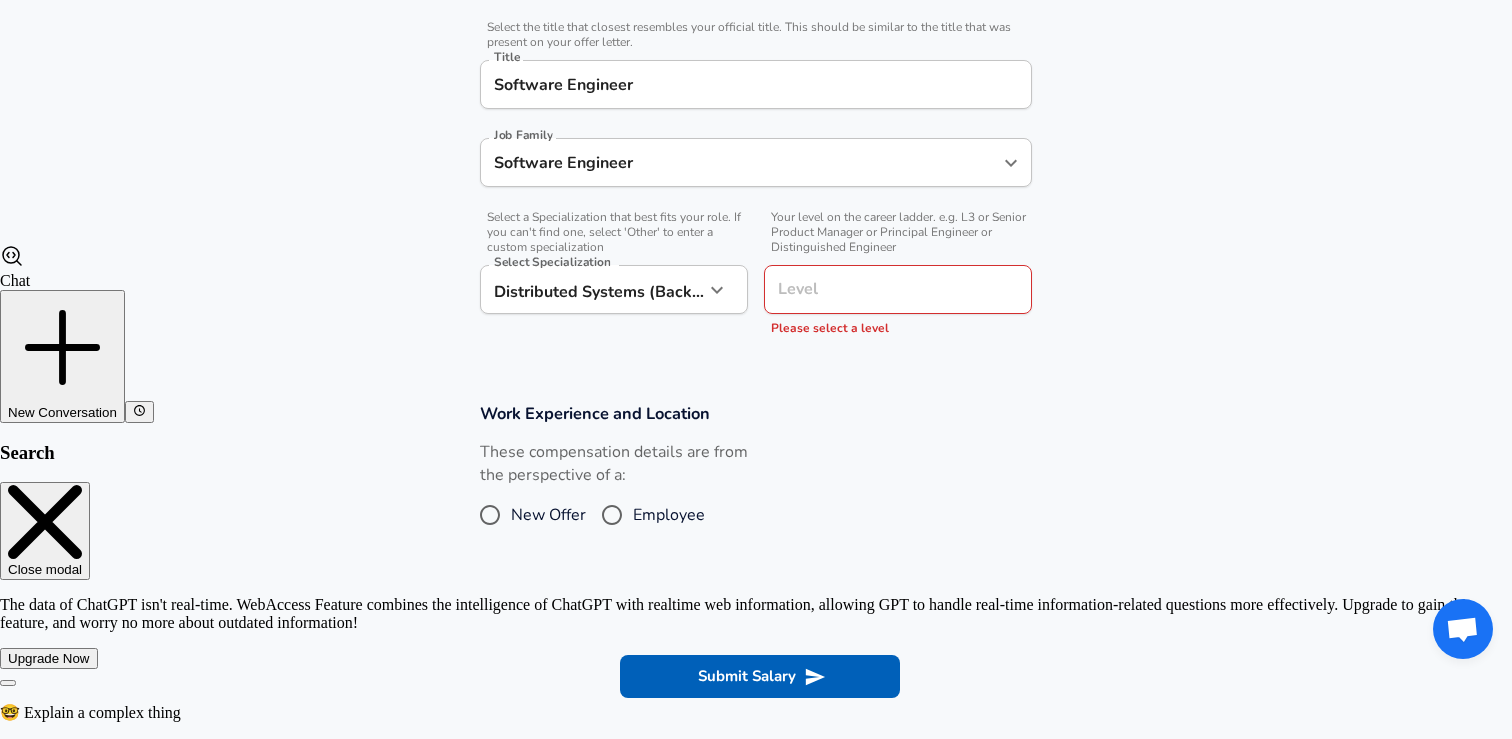 click on "Employee" at bounding box center [612, 515] 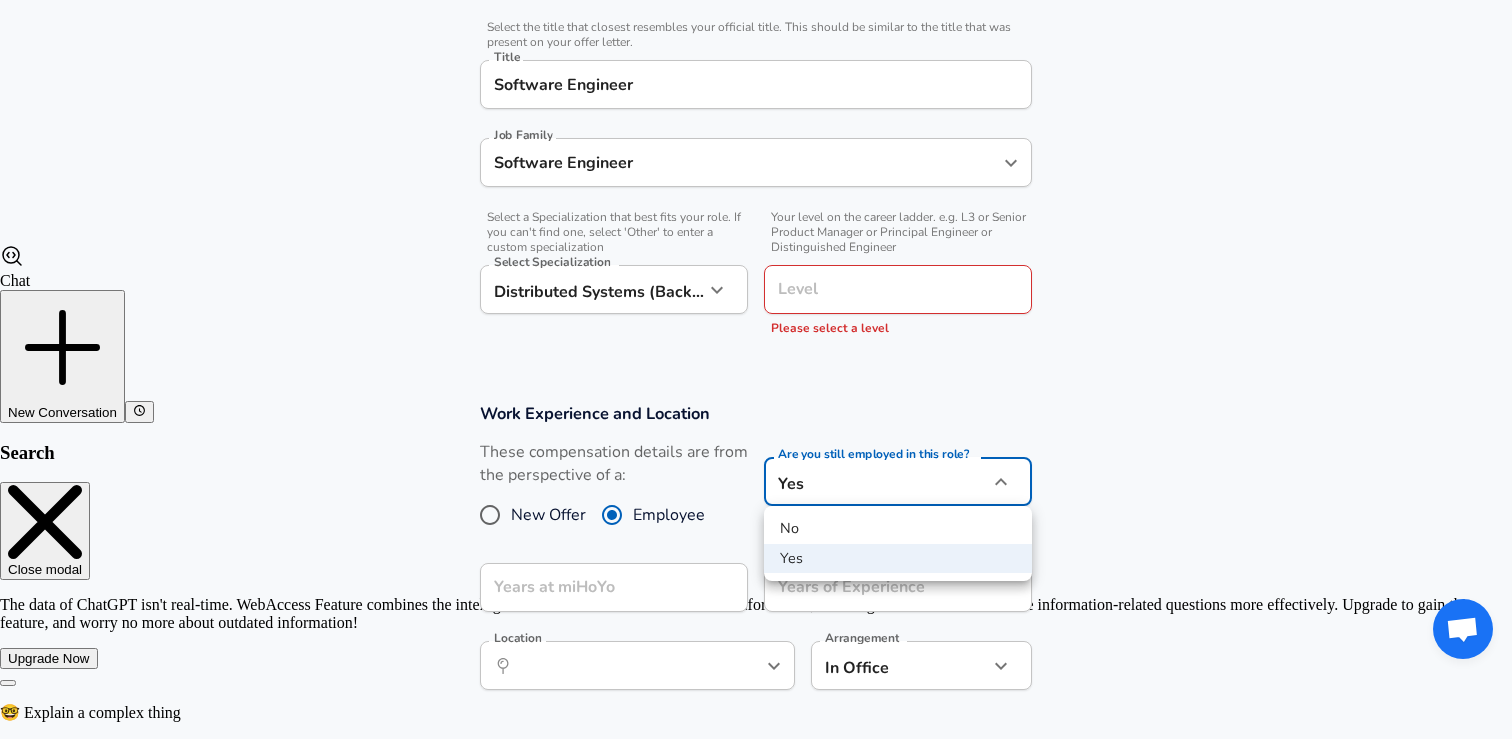 click on "We value your privacy We use cookies to enhance your browsing experience, serve personalized ads or content, and analyze our traffic. By clicking "Accept All", you consent to our use of cookies. Customize    Accept All   Customize Consent Preferences   We use cookies to help you navigate efficiently and perform certain functions. You will find detailed information about all cookies under each consent category below. The cookies that are categorized as "Necessary" are stored on your browser as they are essential for enabling the basic functionalities of the site. ...  Show more Necessary Always Active Necessary cookies are required to enable the basic features of this site, such as providing secure log-in or adjusting your consent preferences. These cookies do not store any personally identifiable data. Cookie _GRECAPTCHA Duration 5 months 27 days Description Google Recaptcha service sets this cookie to identify bots to protect the website against malicious spam attacks. Cookie __stripe_mid Duration 1 year MR" at bounding box center (756, -126) 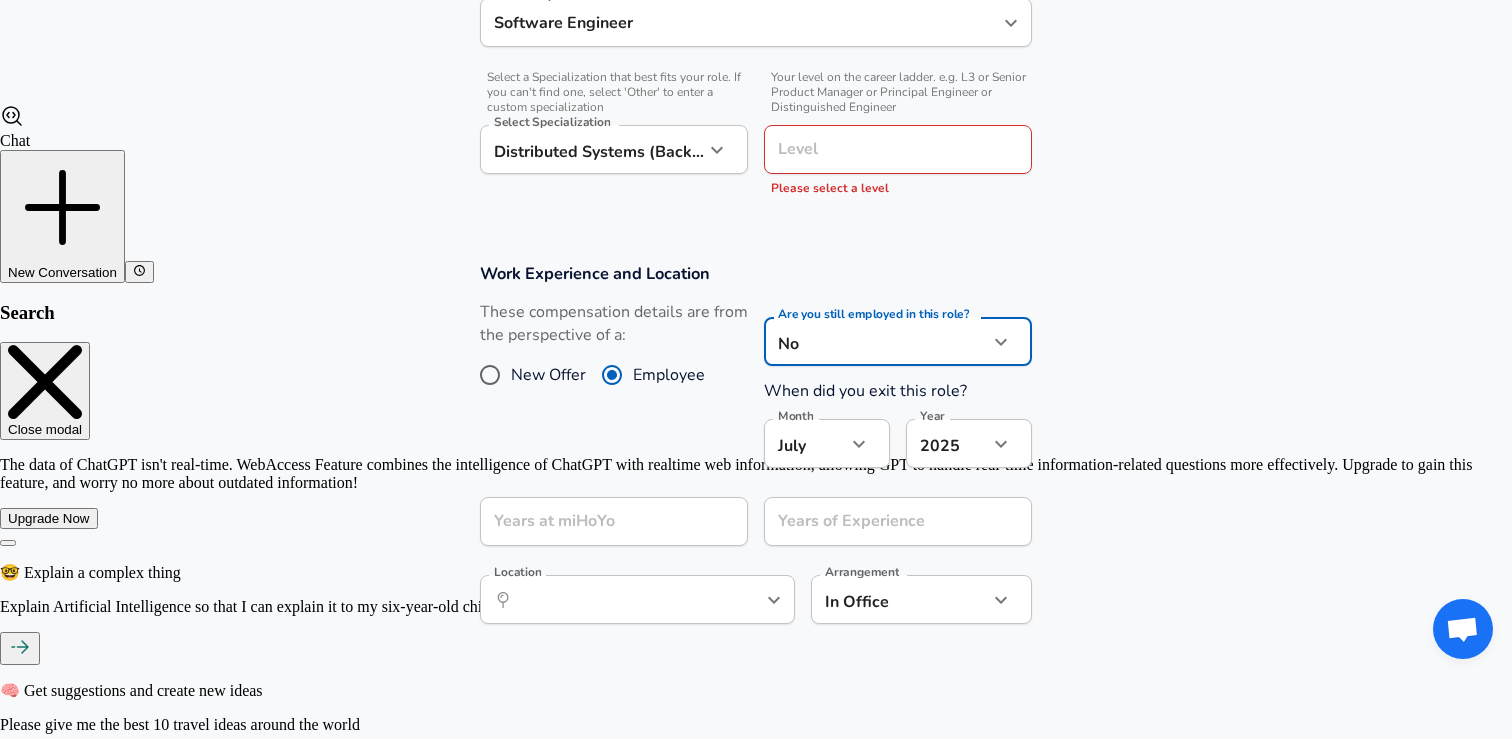 scroll, scrollTop: 644, scrollLeft: 0, axis: vertical 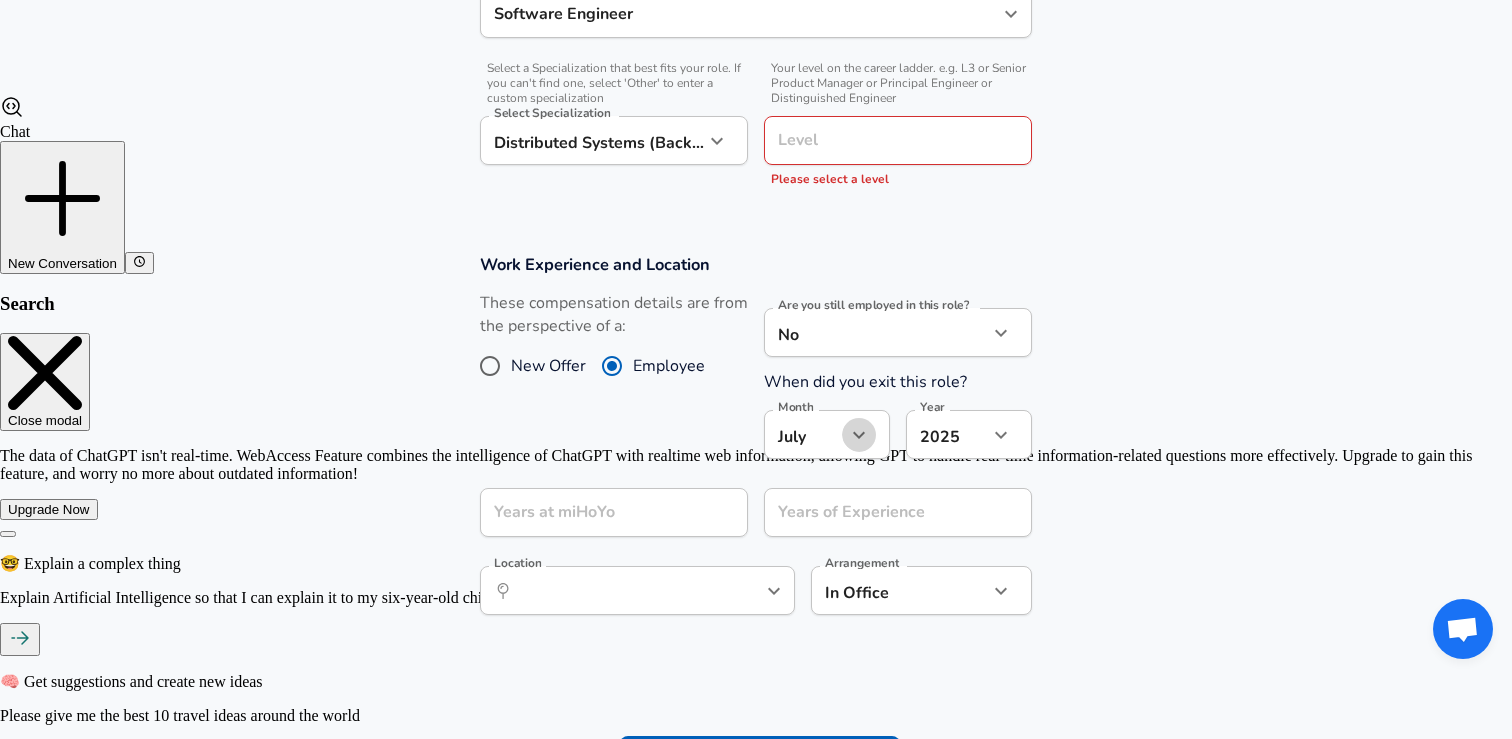 click 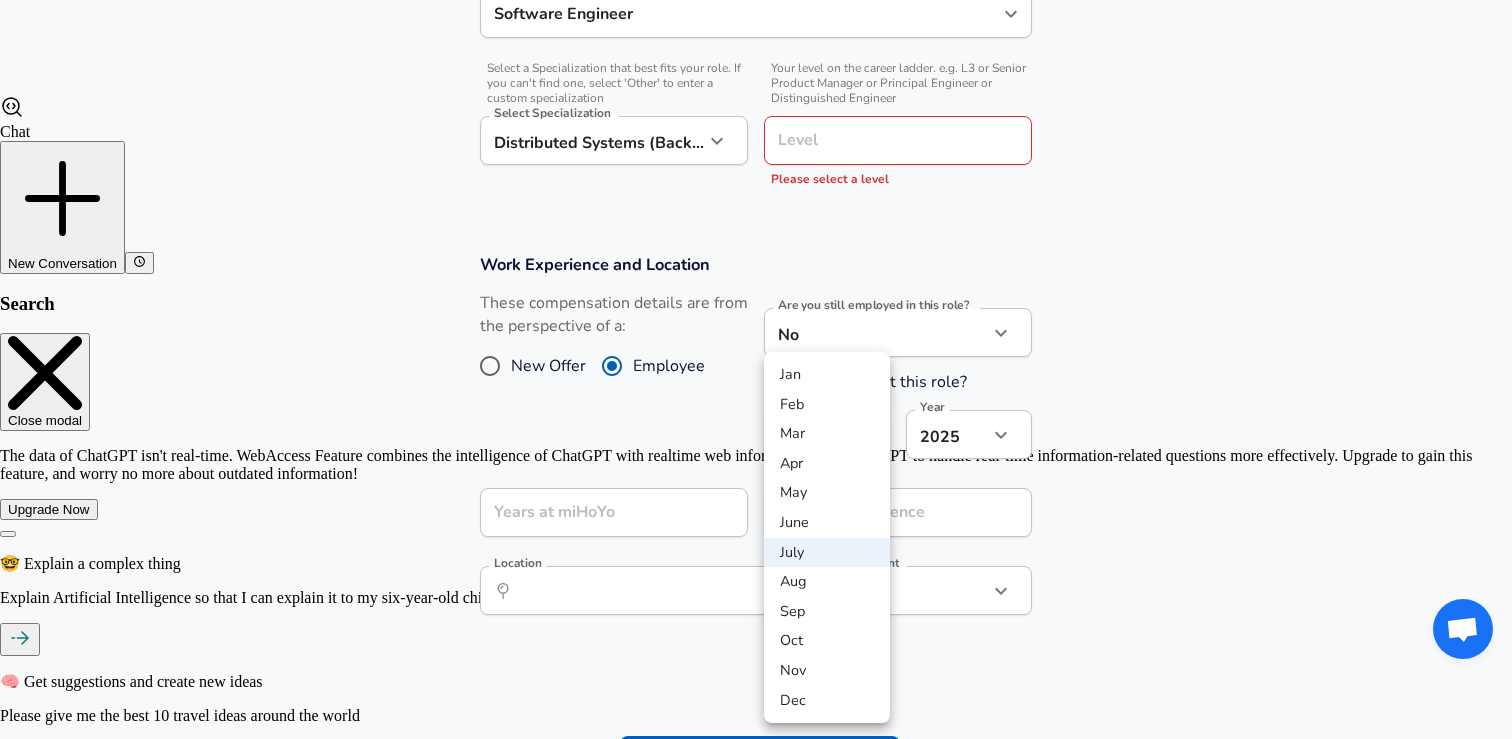 click on "May" at bounding box center (827, 493) 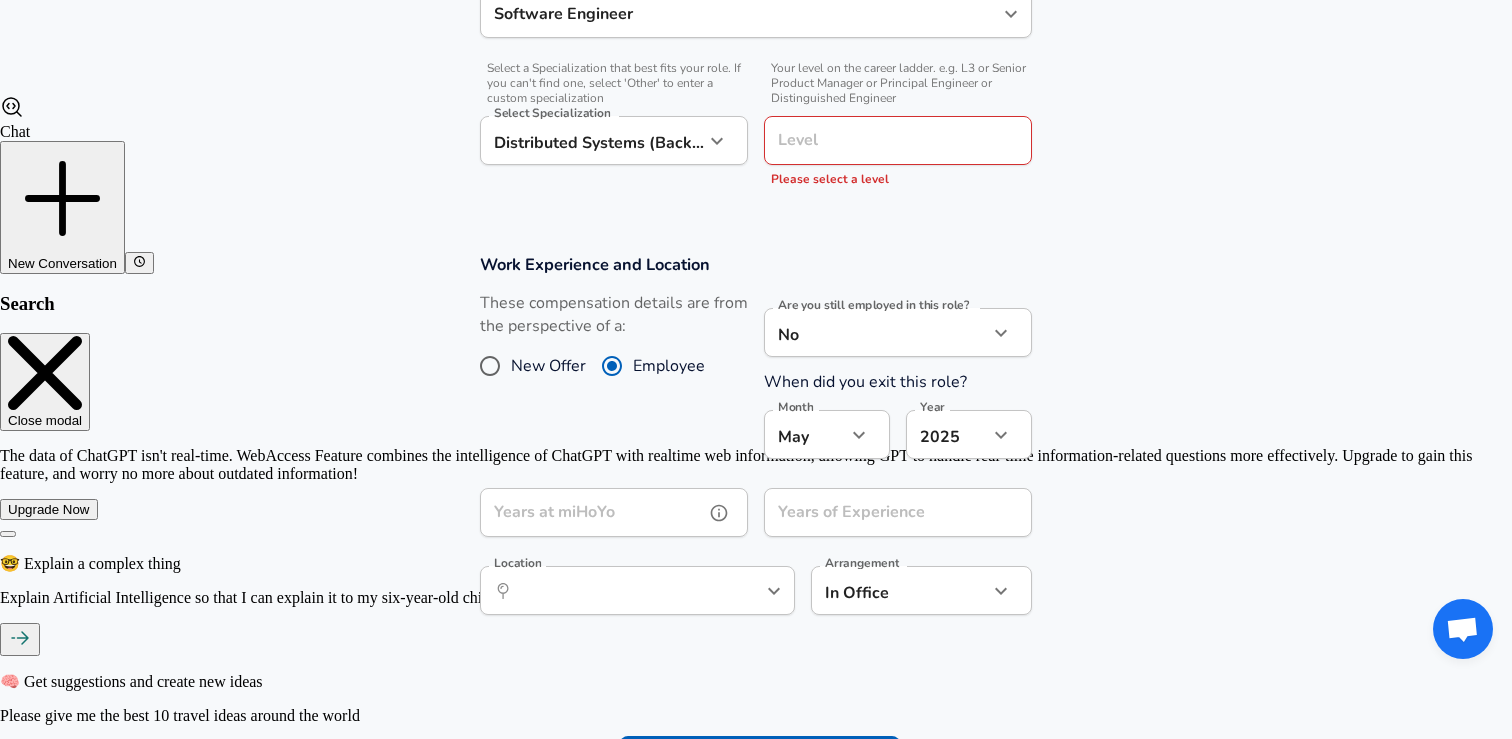 click on "Years at miHoYo" at bounding box center (592, 512) 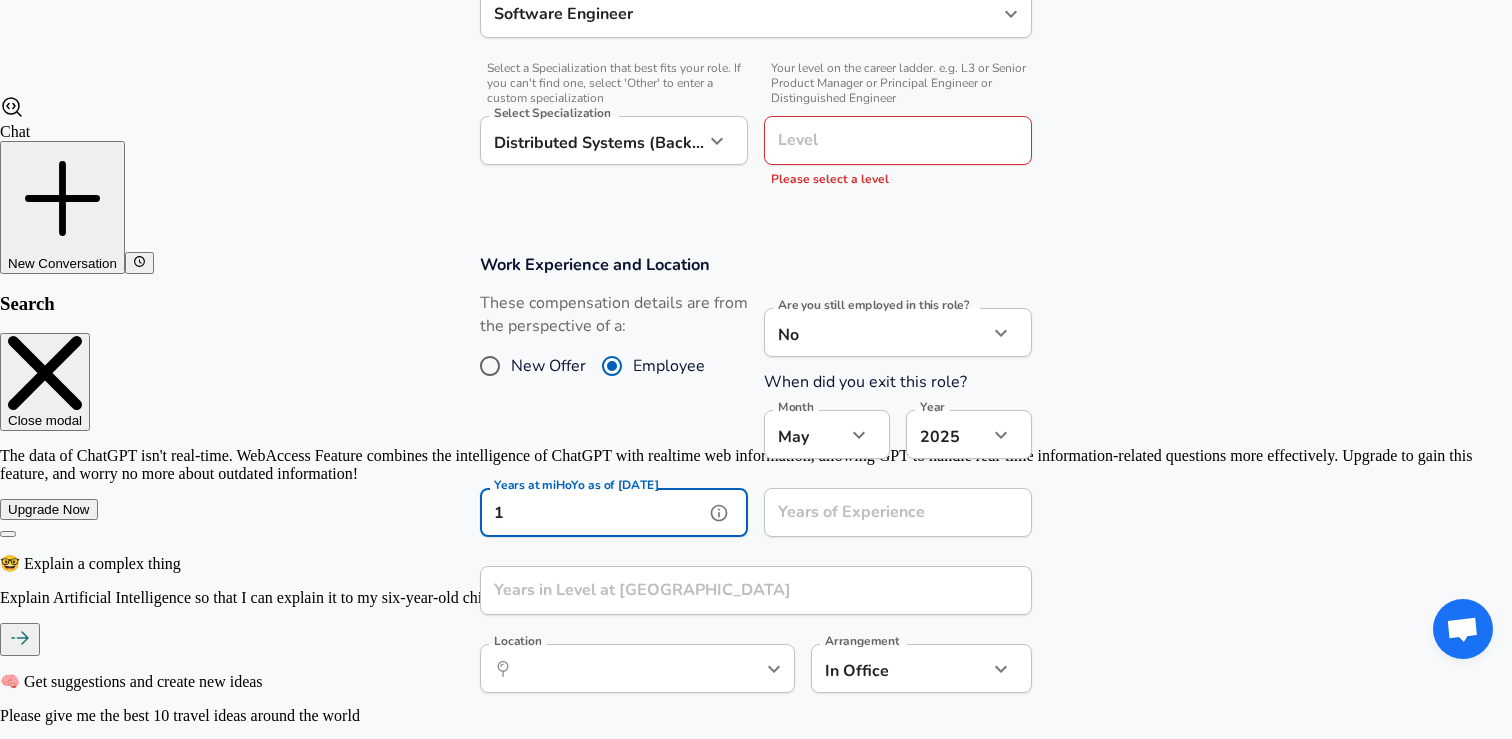 type on "1" 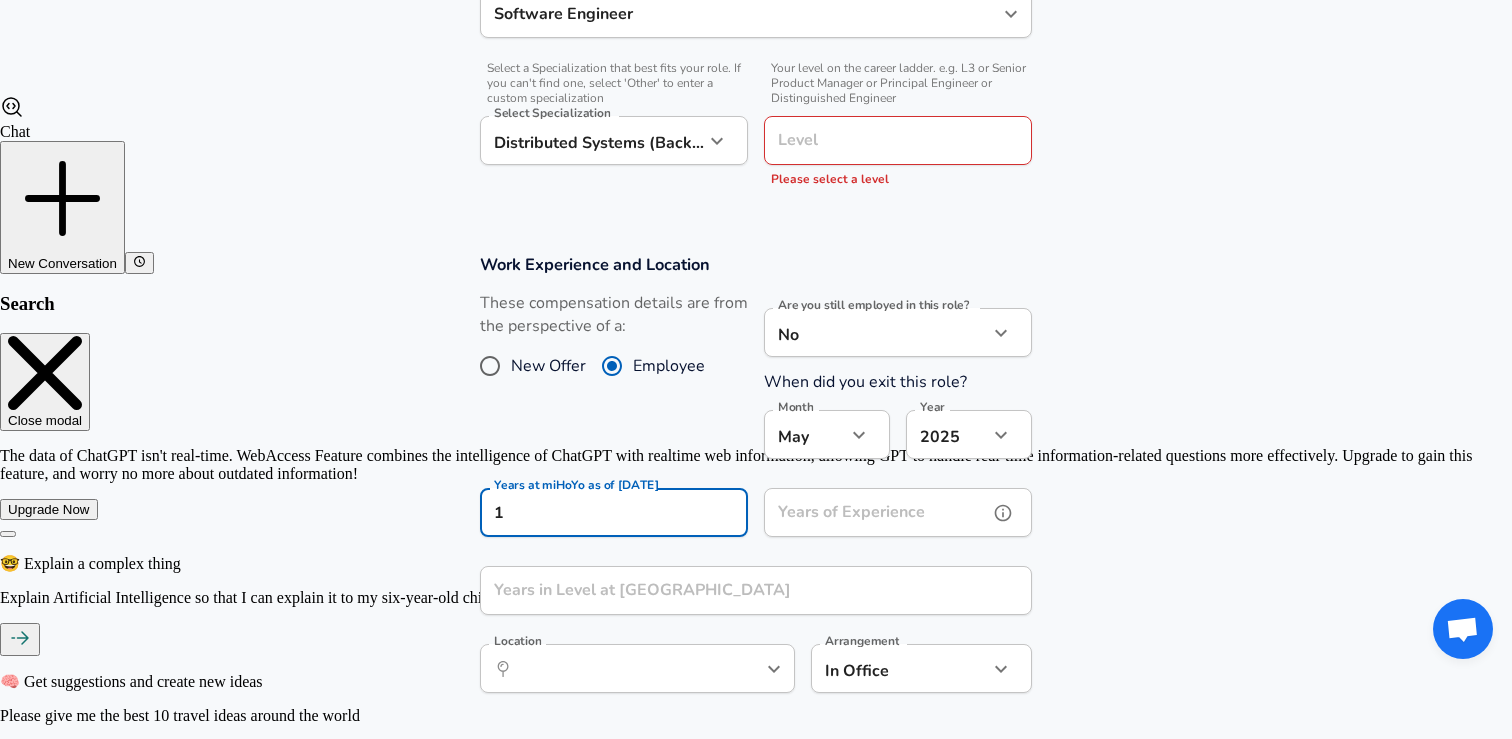 click on "Years of Experience" at bounding box center [876, 512] 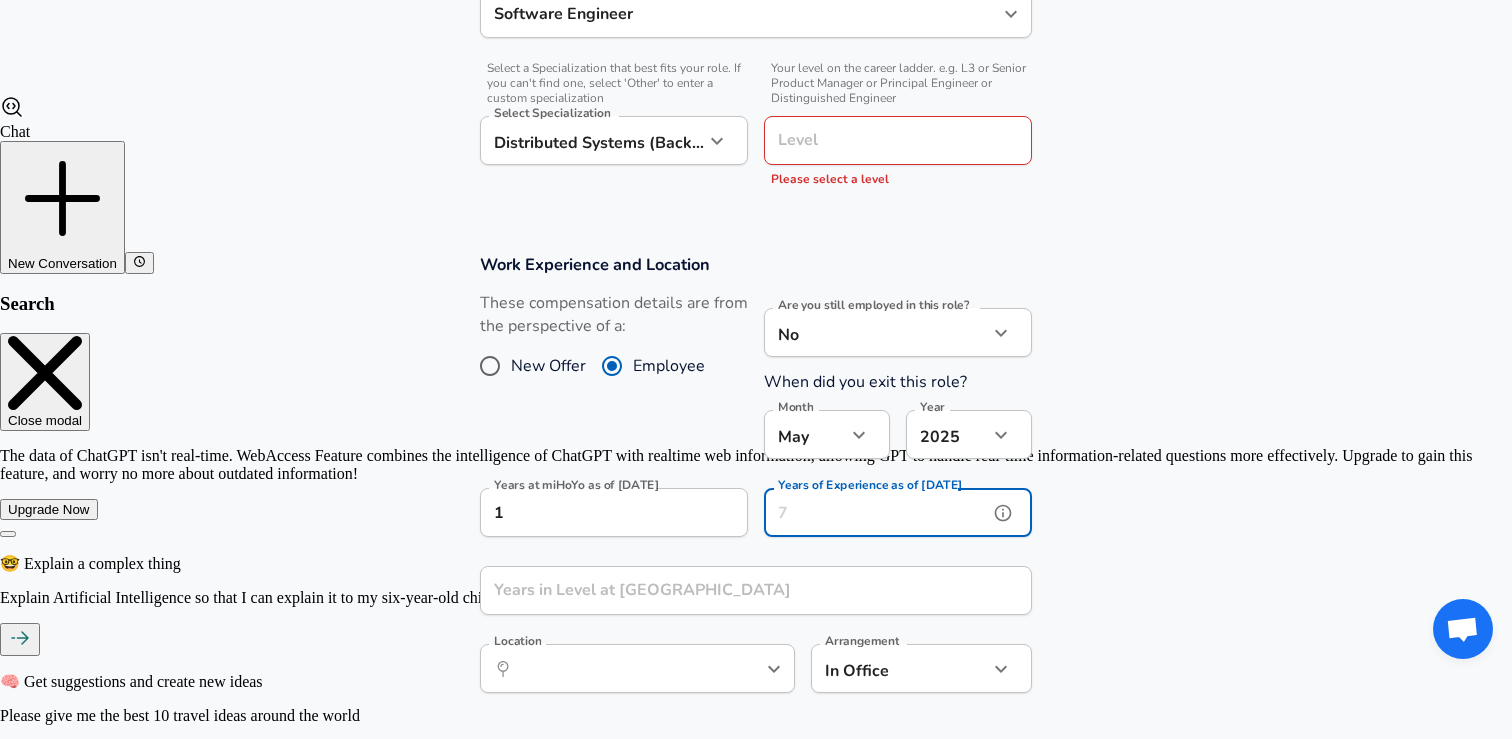 type on "6" 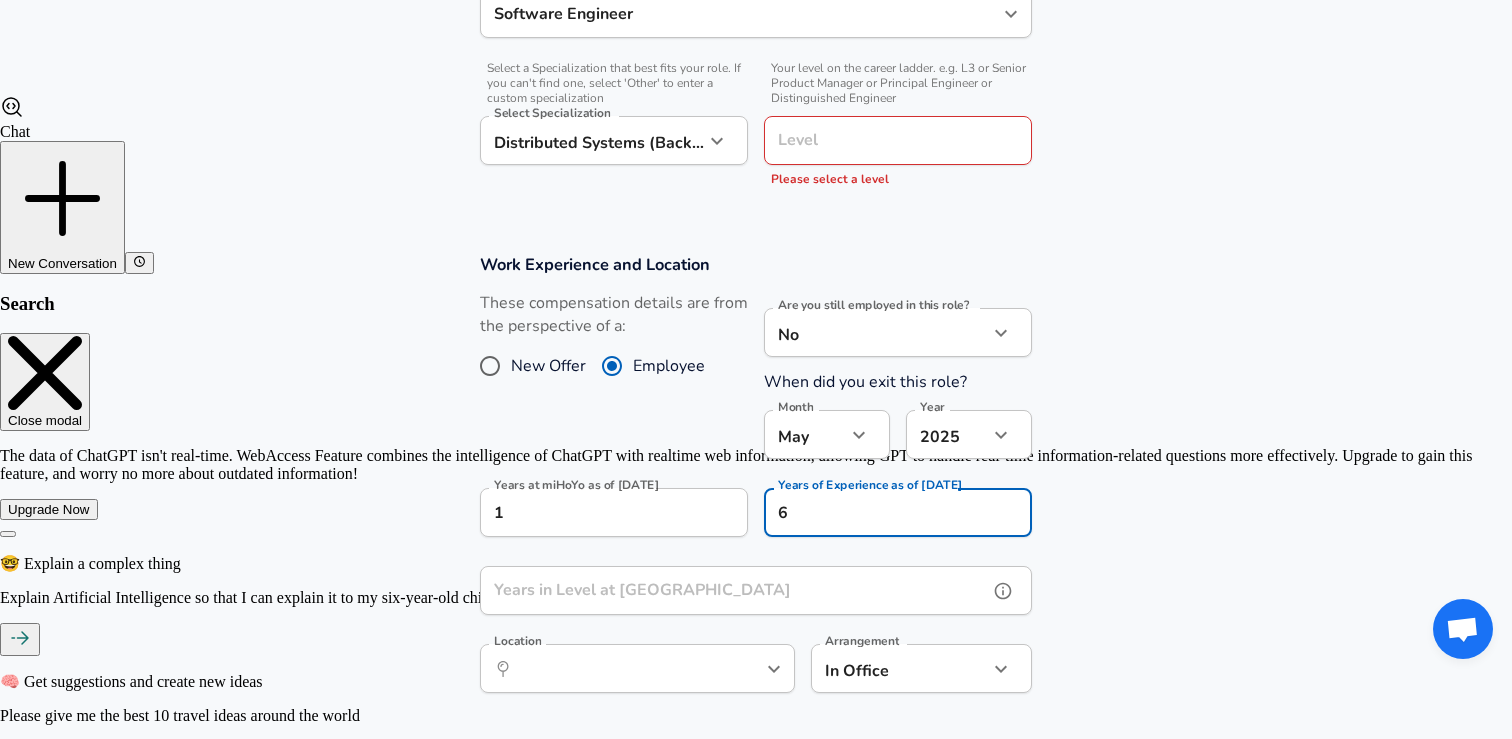 click on "Years in Level at [GEOGRAPHIC_DATA]" at bounding box center (734, 590) 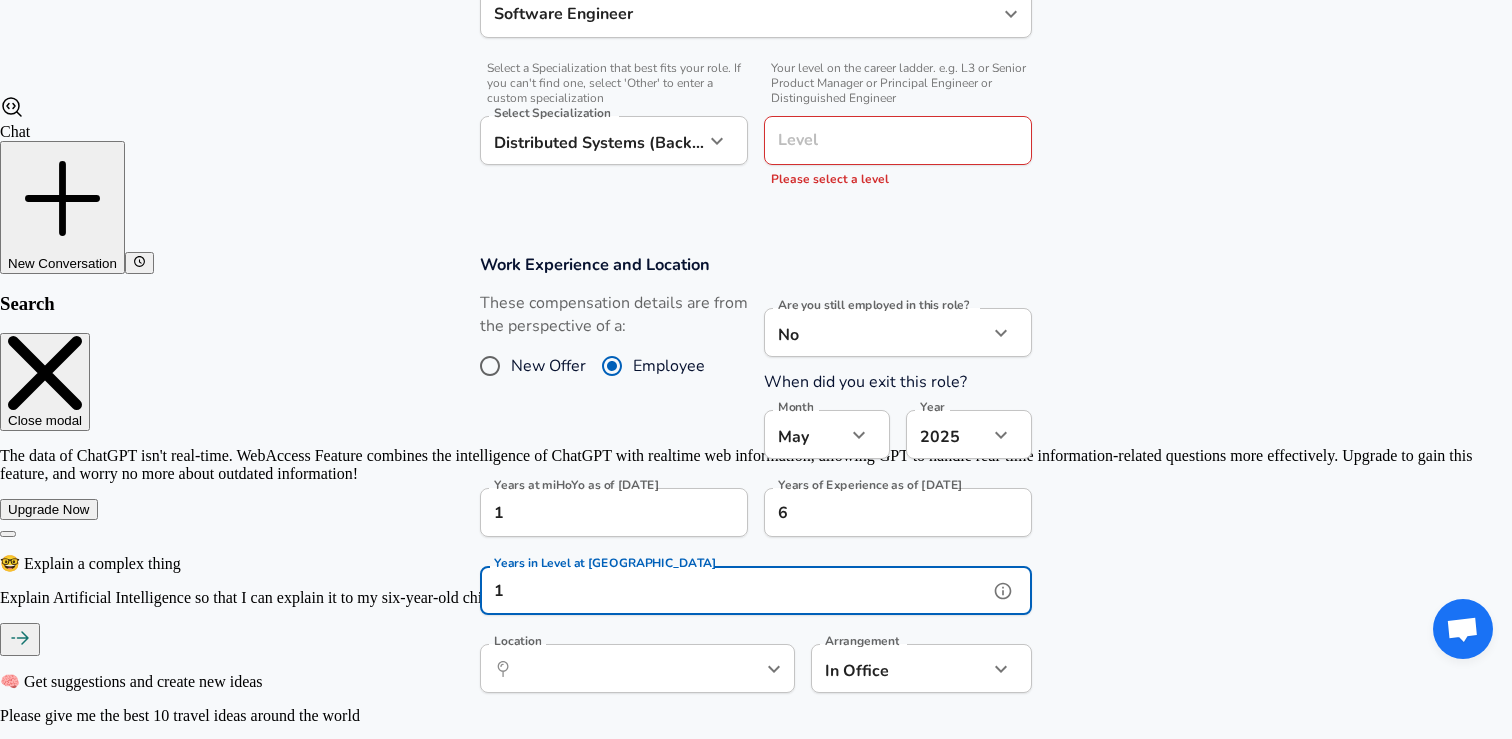type on "1" 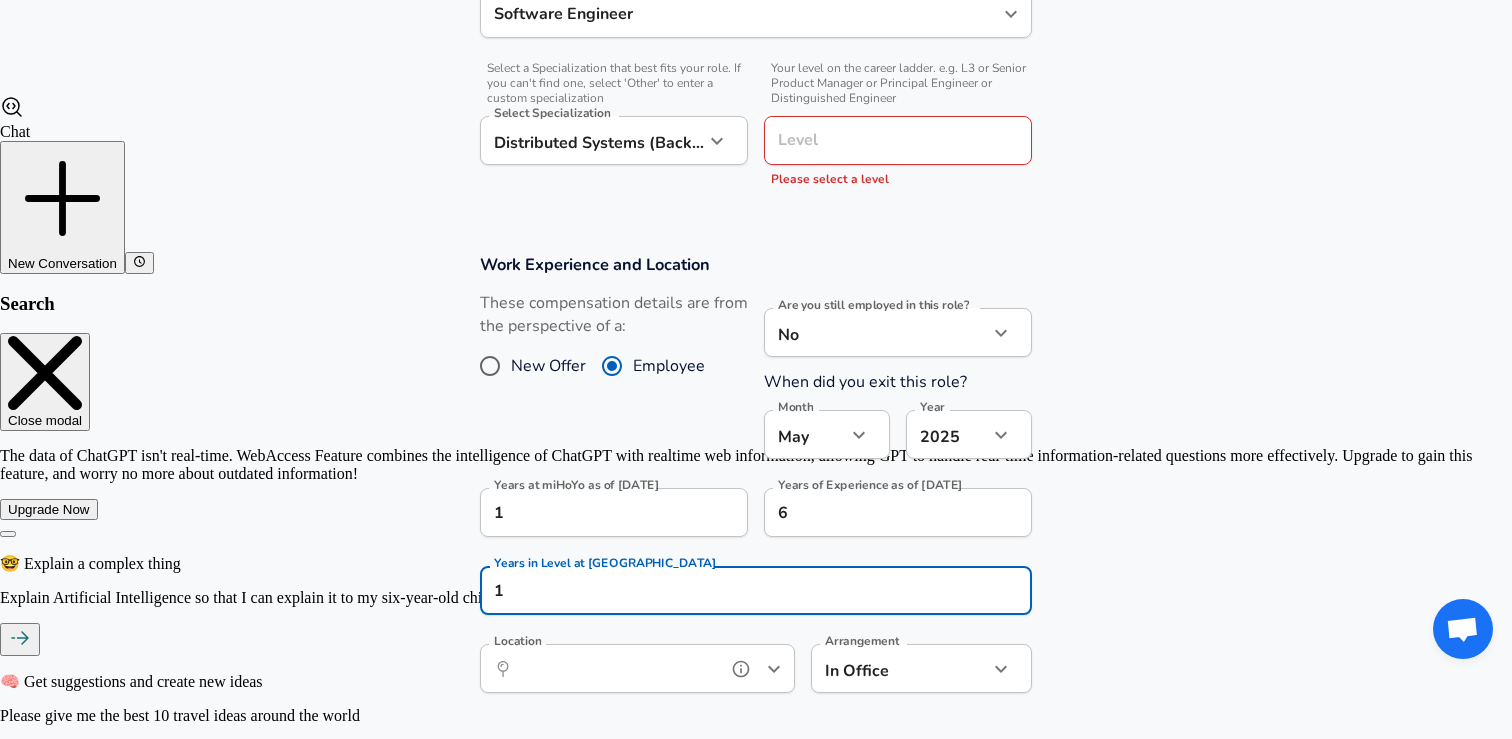 click on "Location" at bounding box center (615, 668) 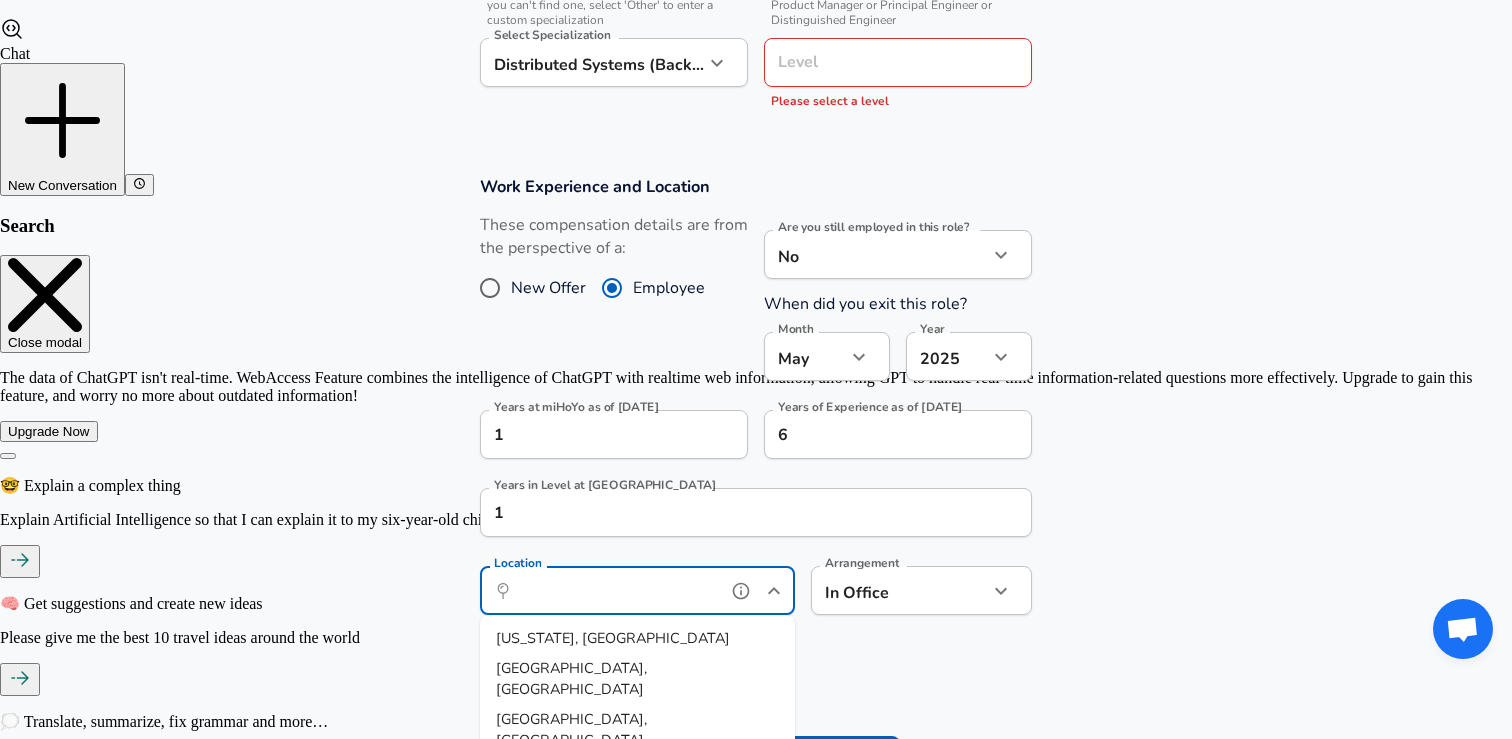 scroll, scrollTop: 728, scrollLeft: 0, axis: vertical 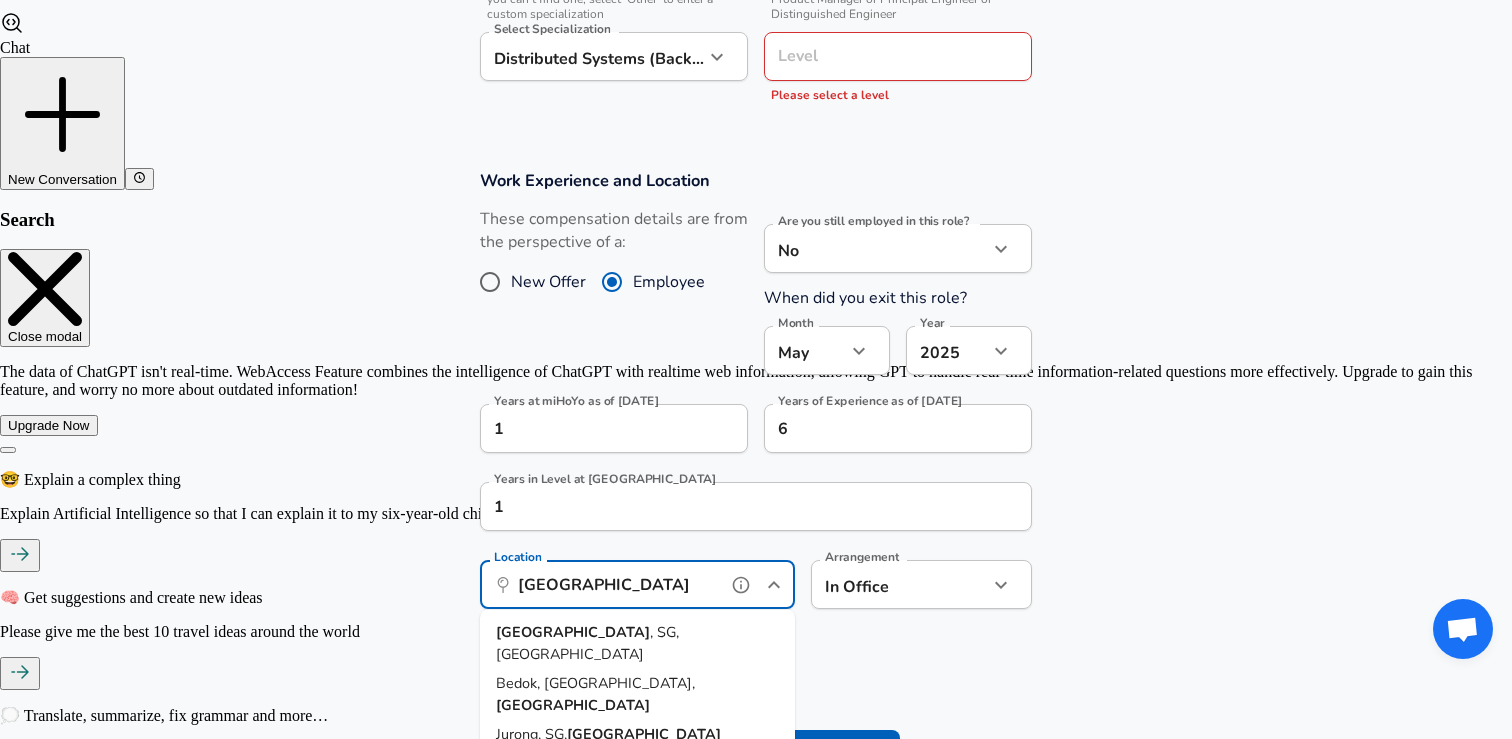 click on "[GEOGRAPHIC_DATA] , [GEOGRAPHIC_DATA], [GEOGRAPHIC_DATA]" at bounding box center (637, 643) 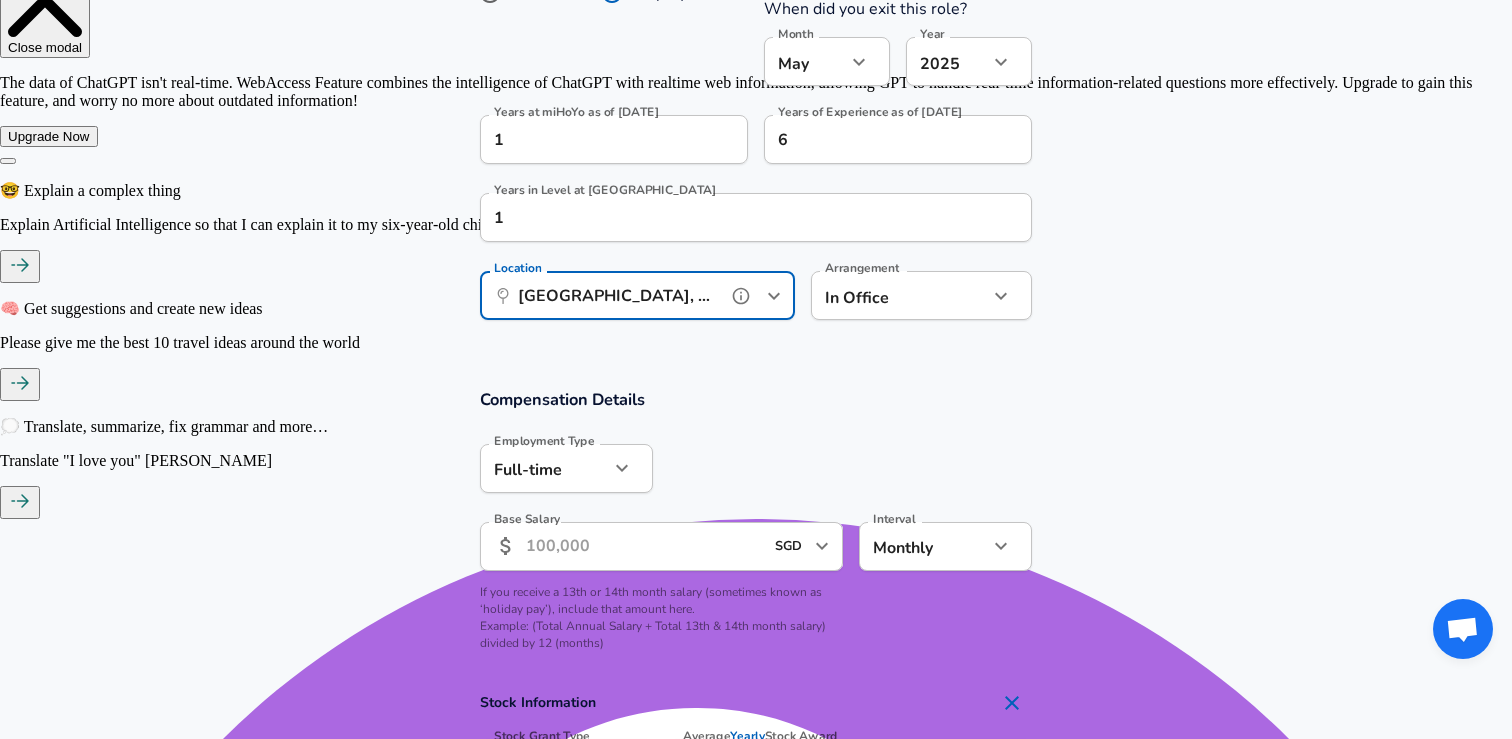 scroll, scrollTop: 1030, scrollLeft: 0, axis: vertical 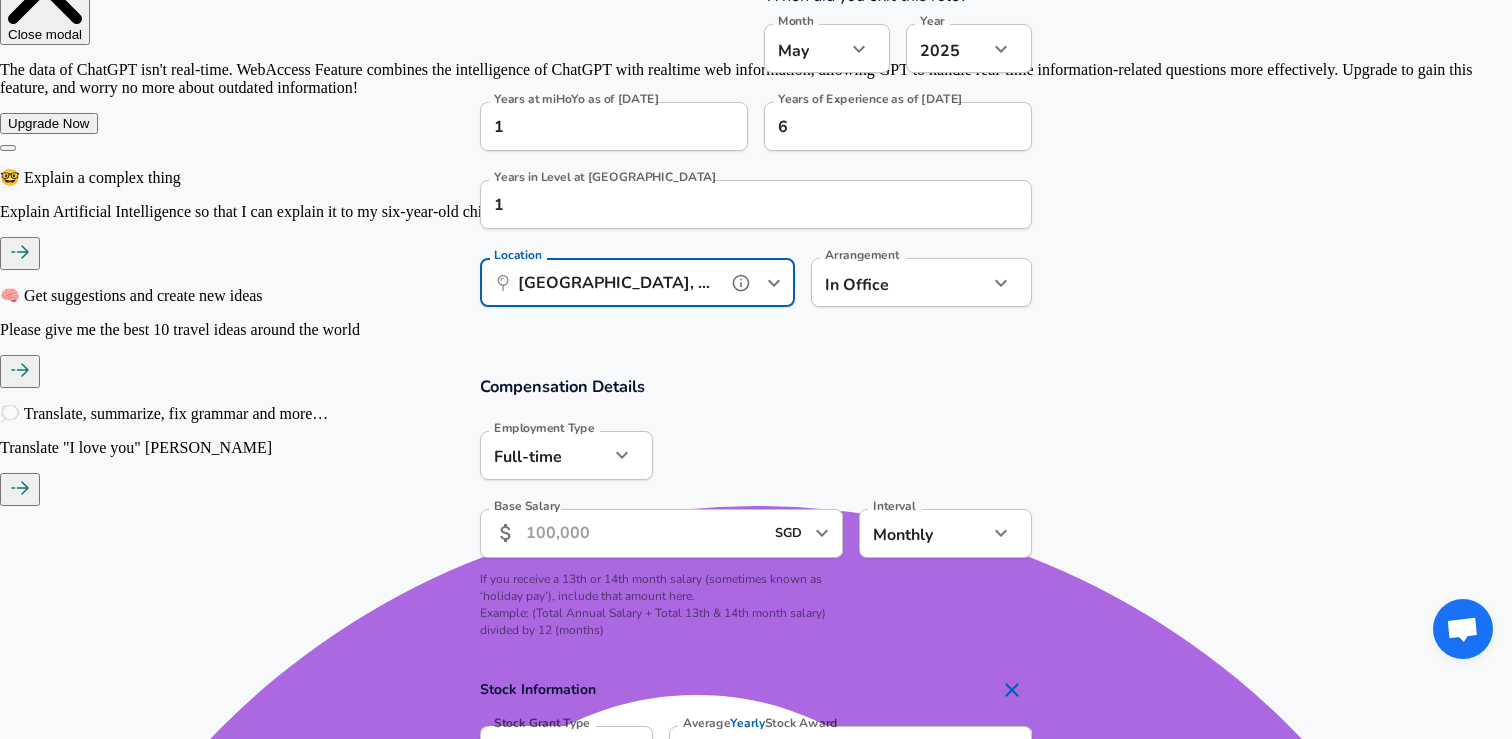 type on "[GEOGRAPHIC_DATA], [GEOGRAPHIC_DATA], [GEOGRAPHIC_DATA]" 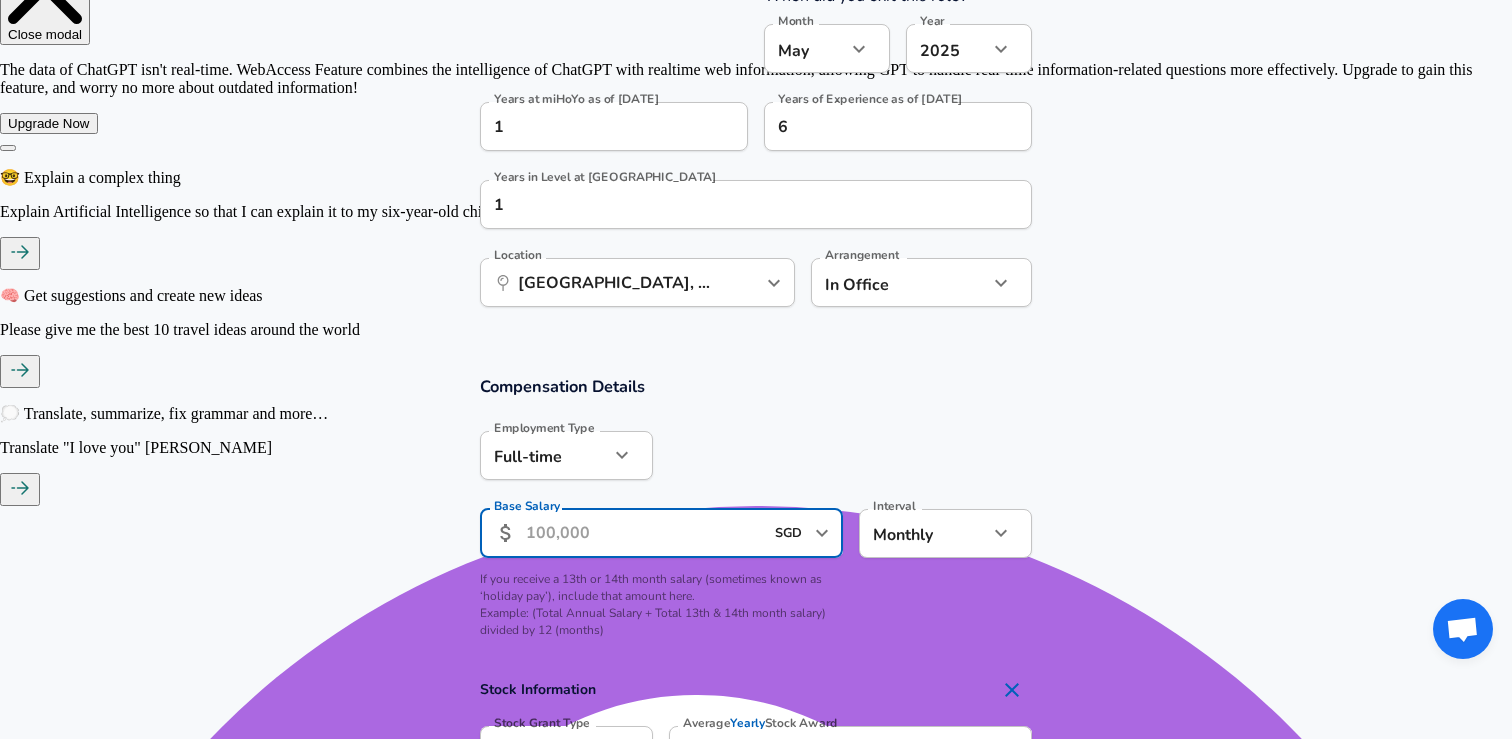 click on "Base Salary" at bounding box center [644, 533] 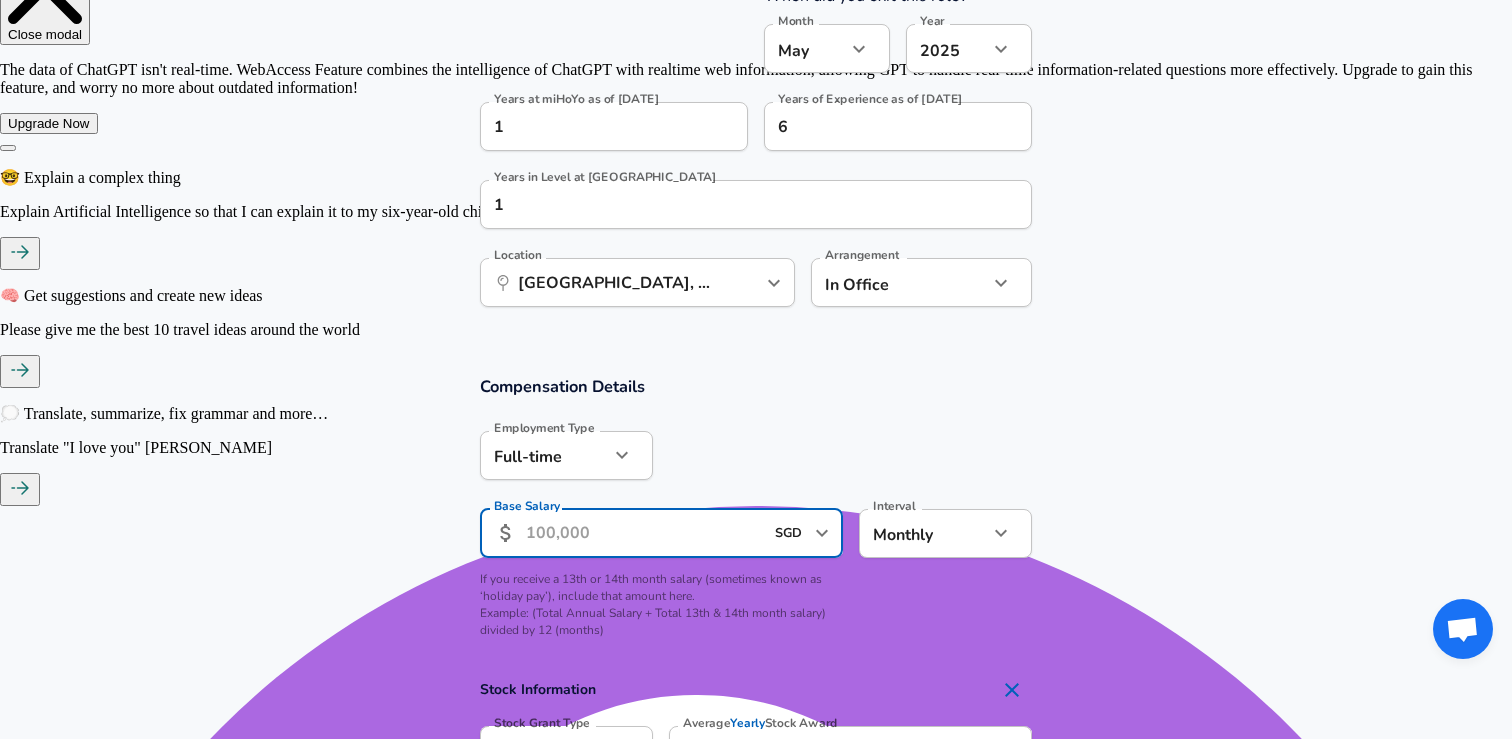 click on "Base Salary" at bounding box center [644, 533] 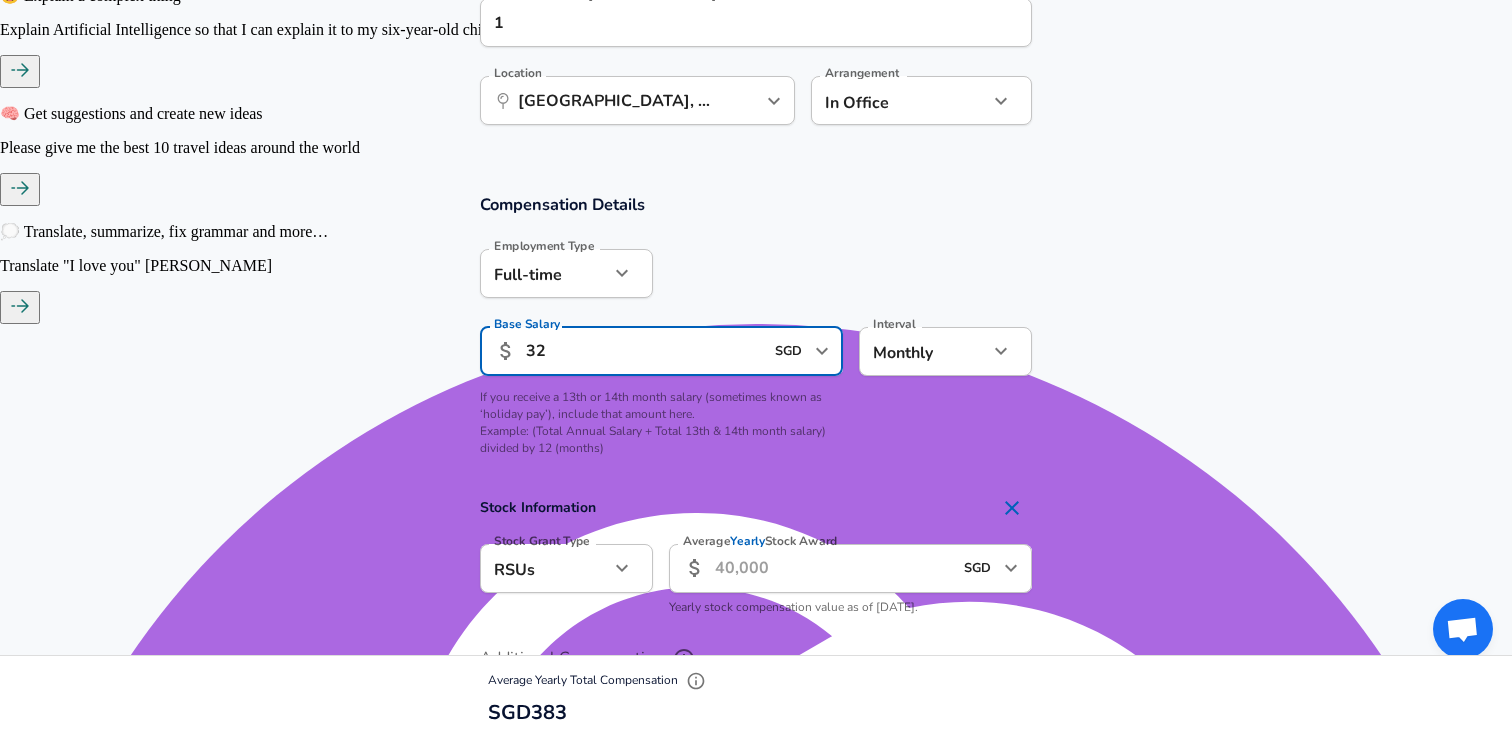scroll, scrollTop: 1222, scrollLeft: 0, axis: vertical 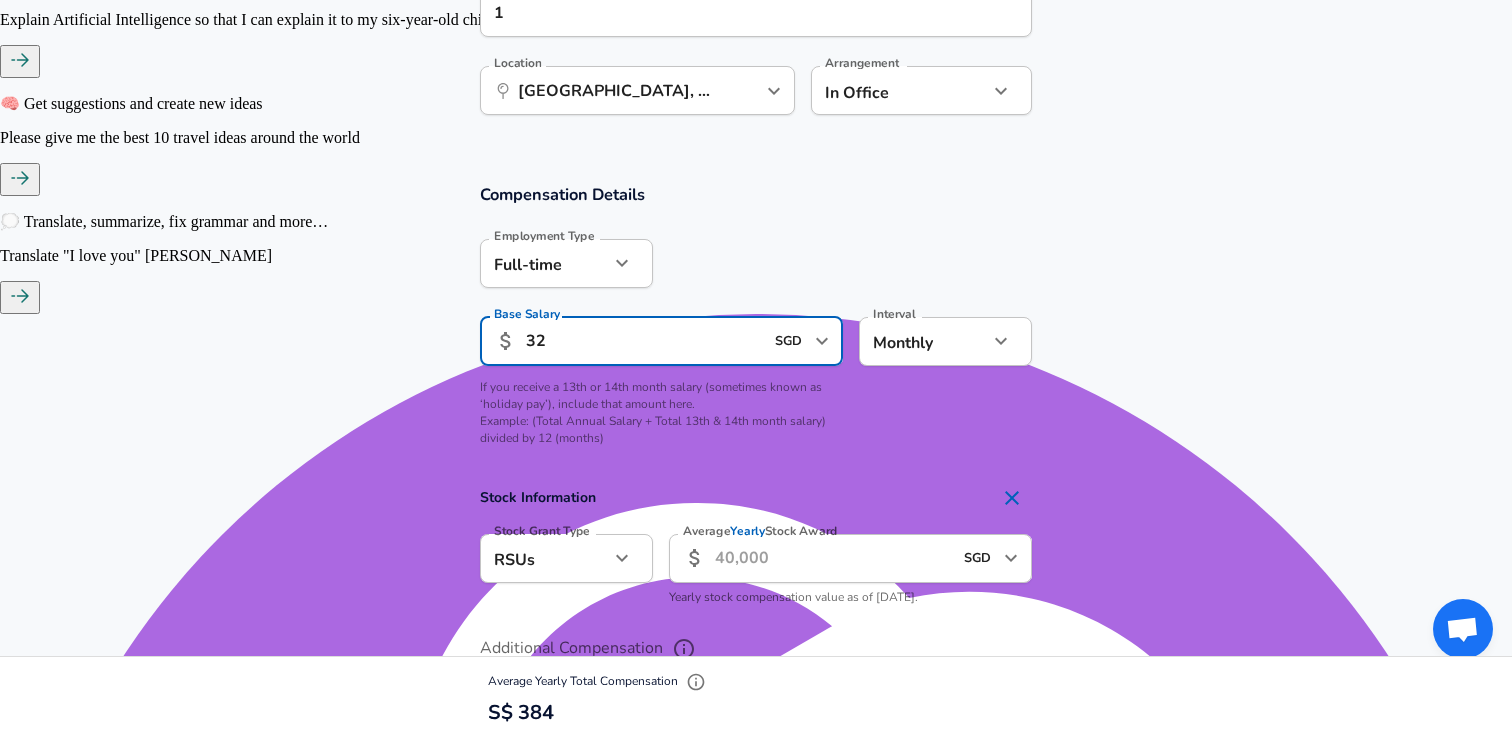 type on "32" 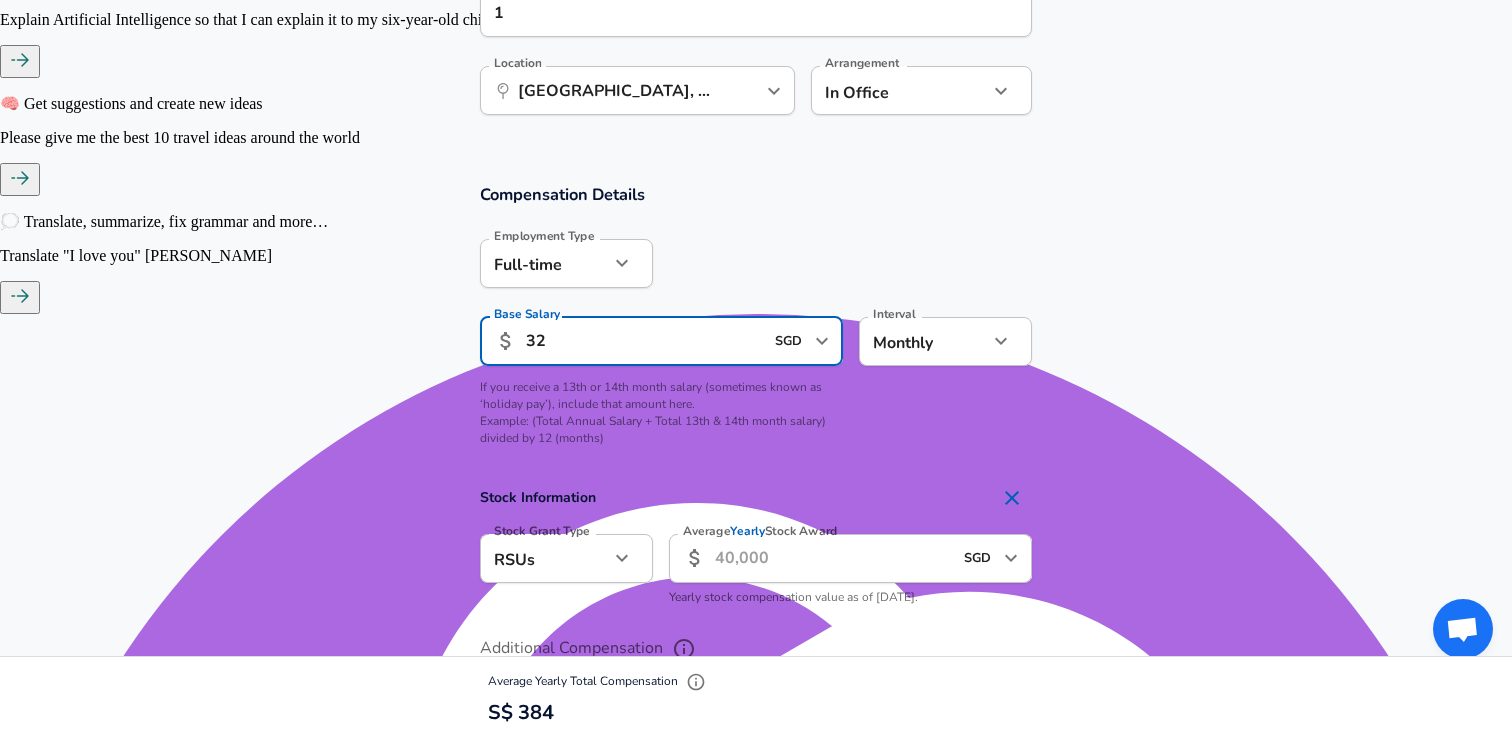 click on "We value your privacy We use cookies to enhance your browsing experience, serve personalized ads or content, and analyze our traffic. By clicking "Accept All", you consent to our use of cookies. Customize    Accept All   Customize Consent Preferences   We use cookies to help you navigate efficiently and perform certain functions. You will find detailed information about all cookies under each consent category below. The cookies that are categorized as "Necessary" are stored on your browser as they are essential for enabling the basic functionalities of the site. ...  Show more Necessary Always Active Necessary cookies are required to enable the basic features of this site, such as providing secure log-in or adjusting your consent preferences. These cookies do not store any personally identifiable data. Cookie _GRECAPTCHA Duration 5 months 27 days Description Google Recaptcha service sets this cookie to identify bots to protect the website against malicious spam attacks. Cookie __stripe_mid Duration 1 year MR" at bounding box center (756, -853) 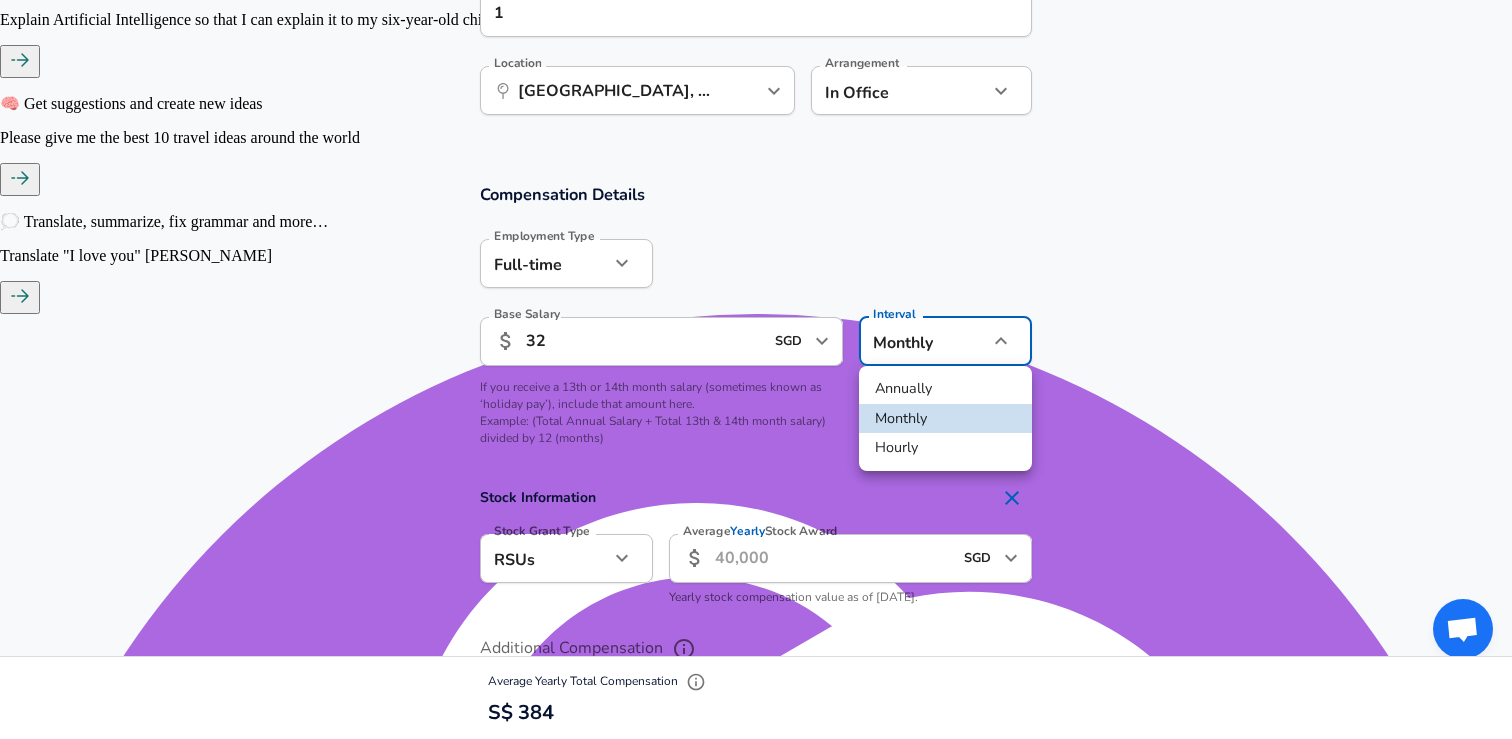 click on "Annually" at bounding box center [945, 389] 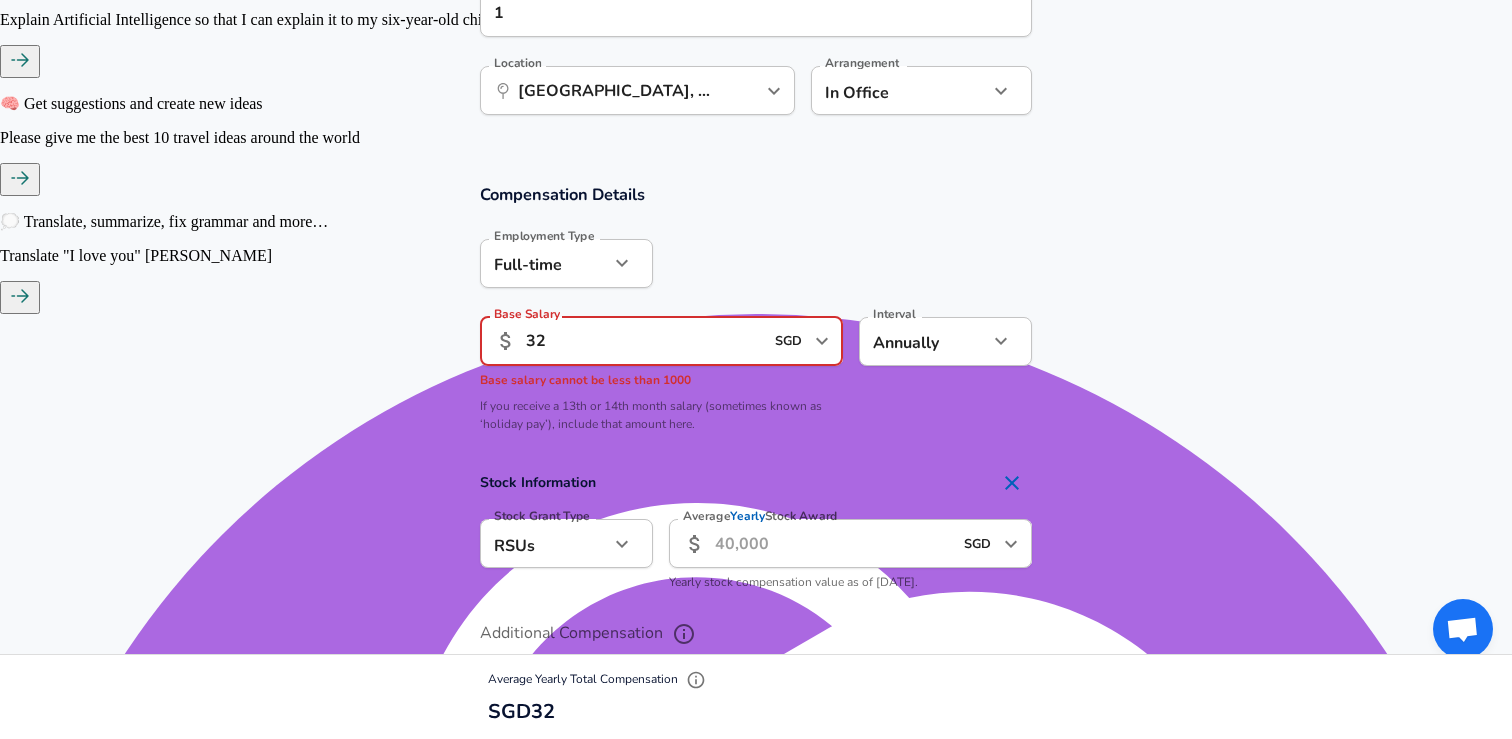 click on "32" at bounding box center [644, 341] 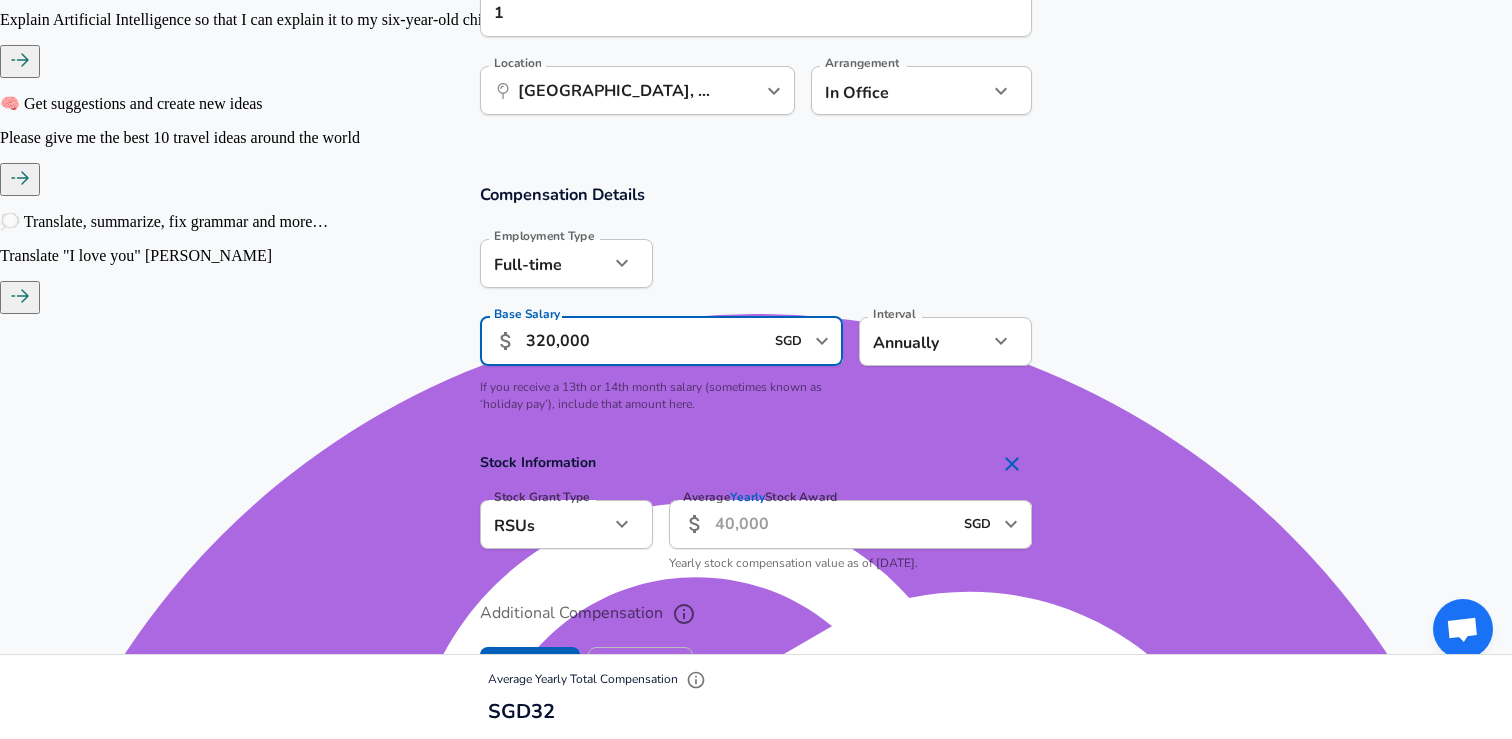 type on "320,000" 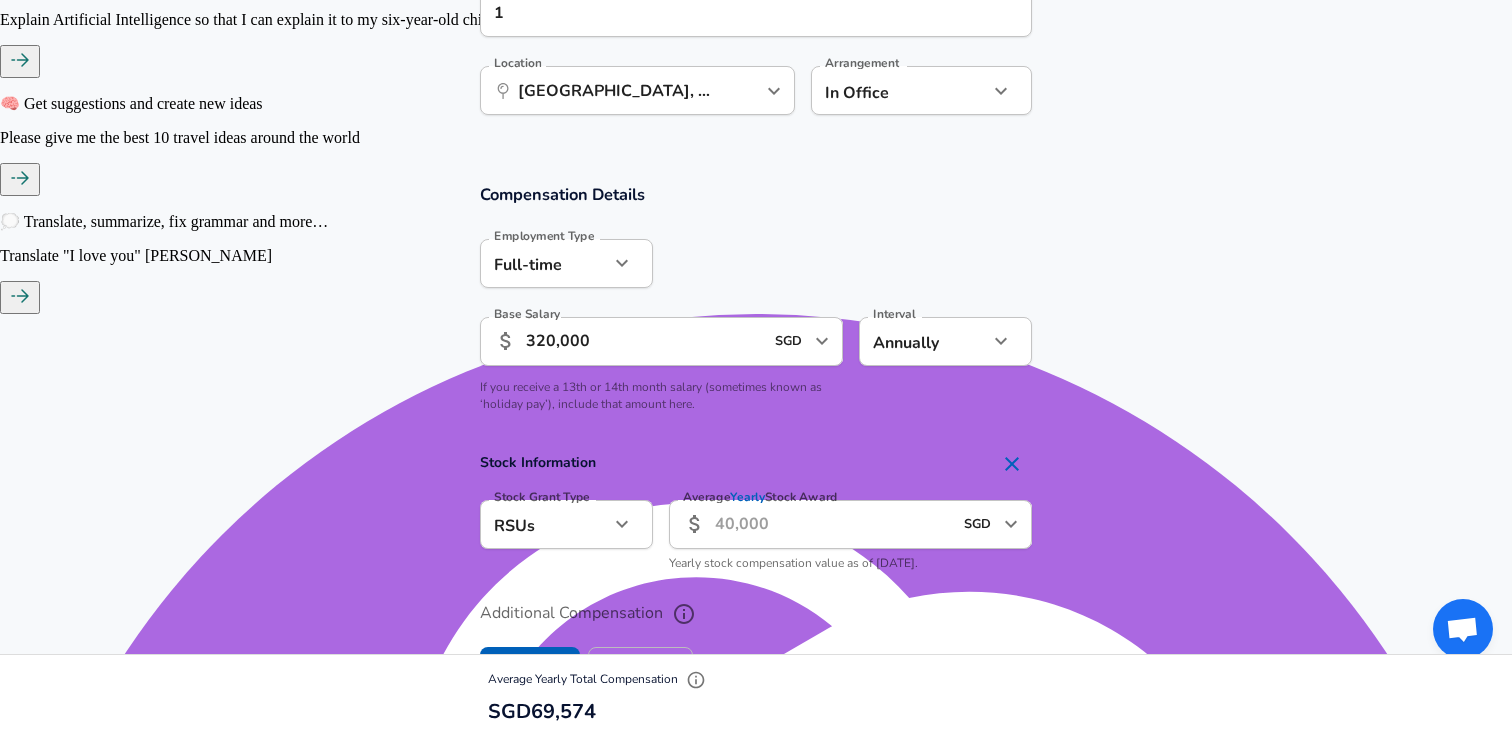click on "If you receive a 13th or 14th month salary (sometimes known as ‘holiday pay’), include that amount here." at bounding box center (661, 396) 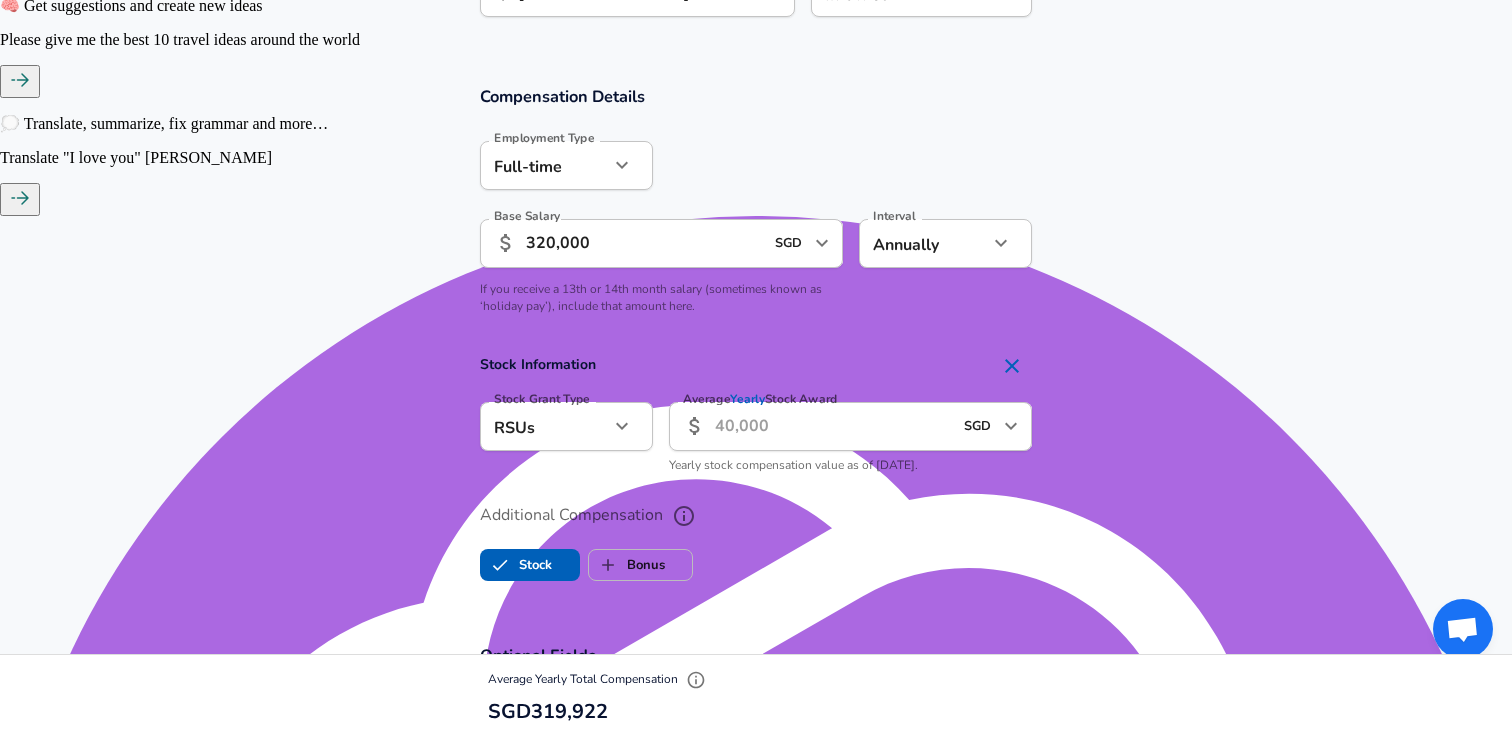 scroll, scrollTop: 1330, scrollLeft: 0, axis: vertical 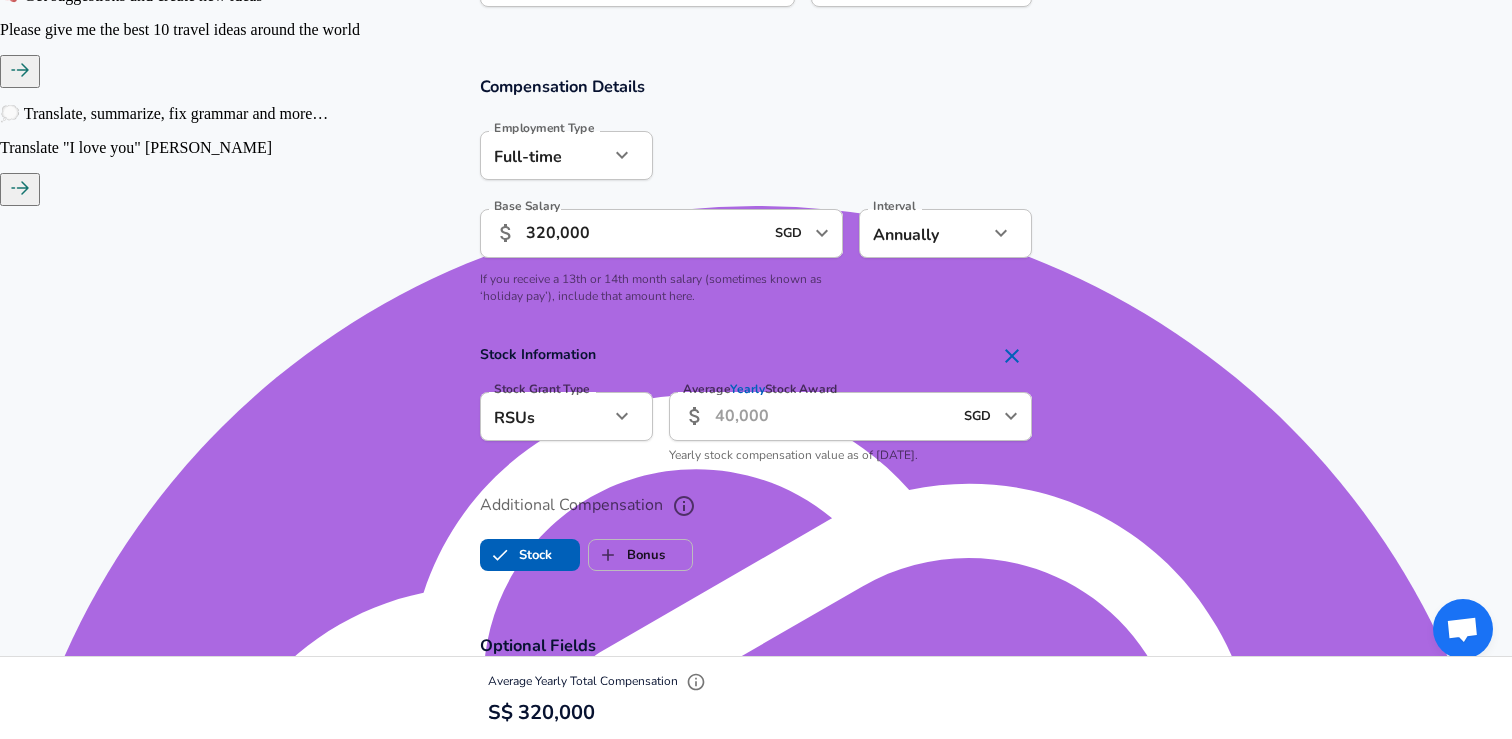 click 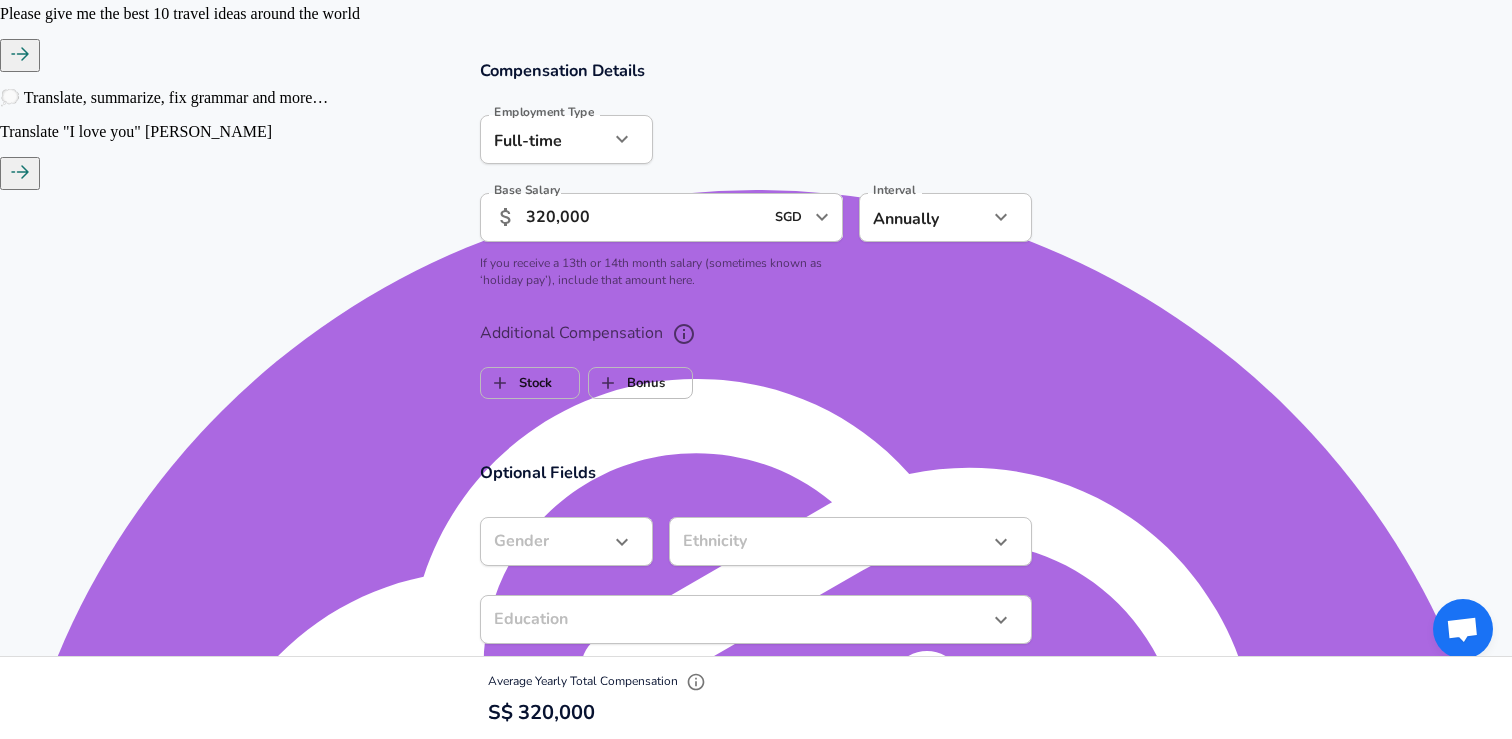 scroll, scrollTop: 1342, scrollLeft: 0, axis: vertical 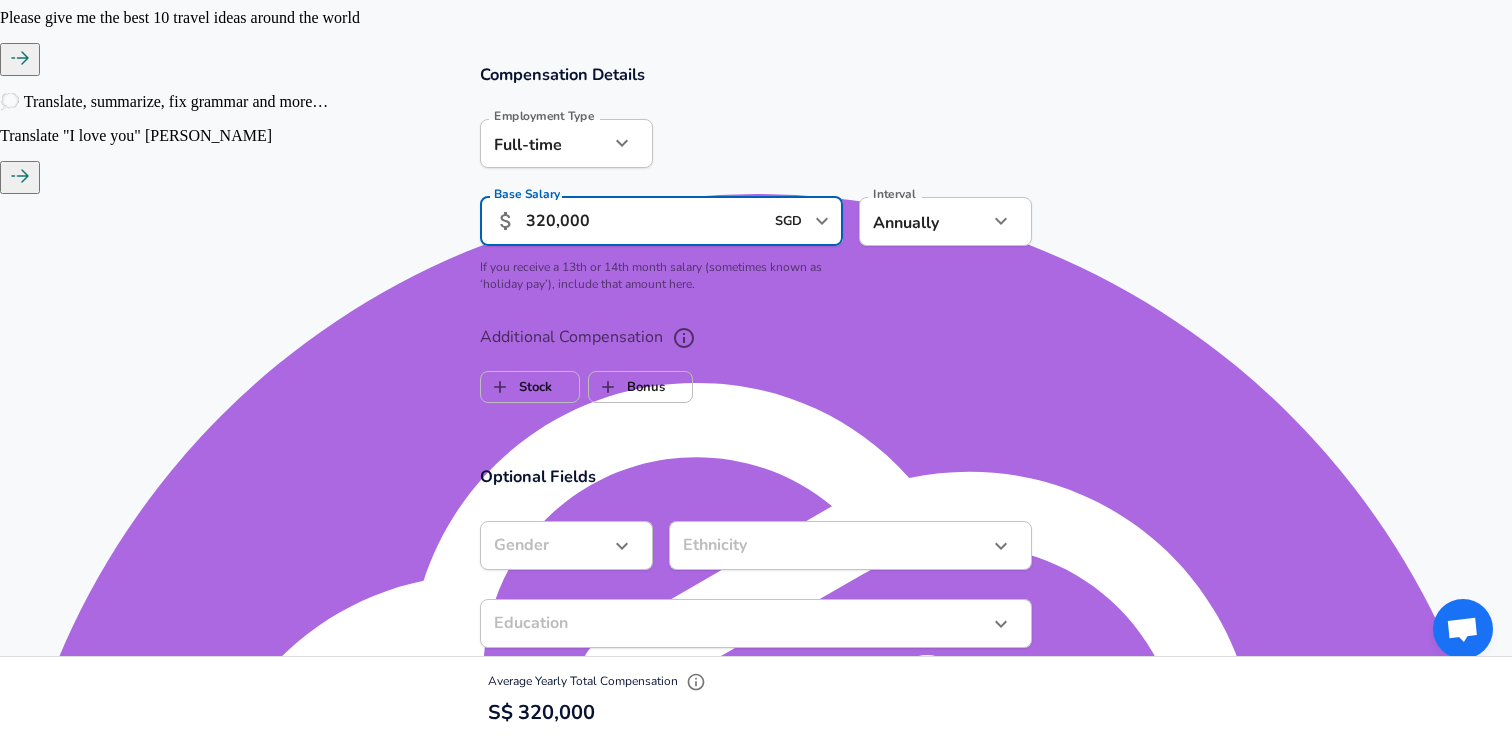 drag, startPoint x: 628, startPoint y: 220, endPoint x: 466, endPoint y: 201, distance: 163.1104 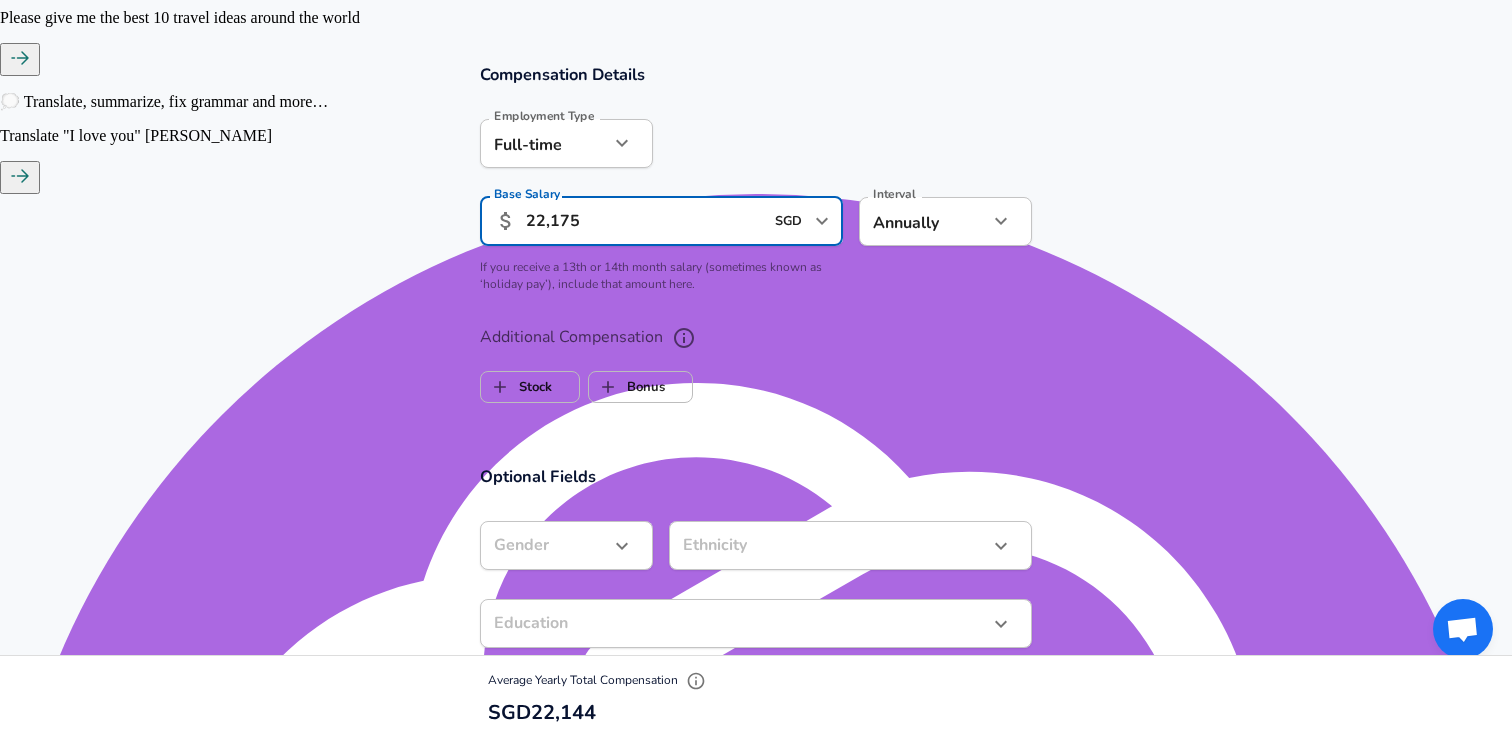 type on "22,175" 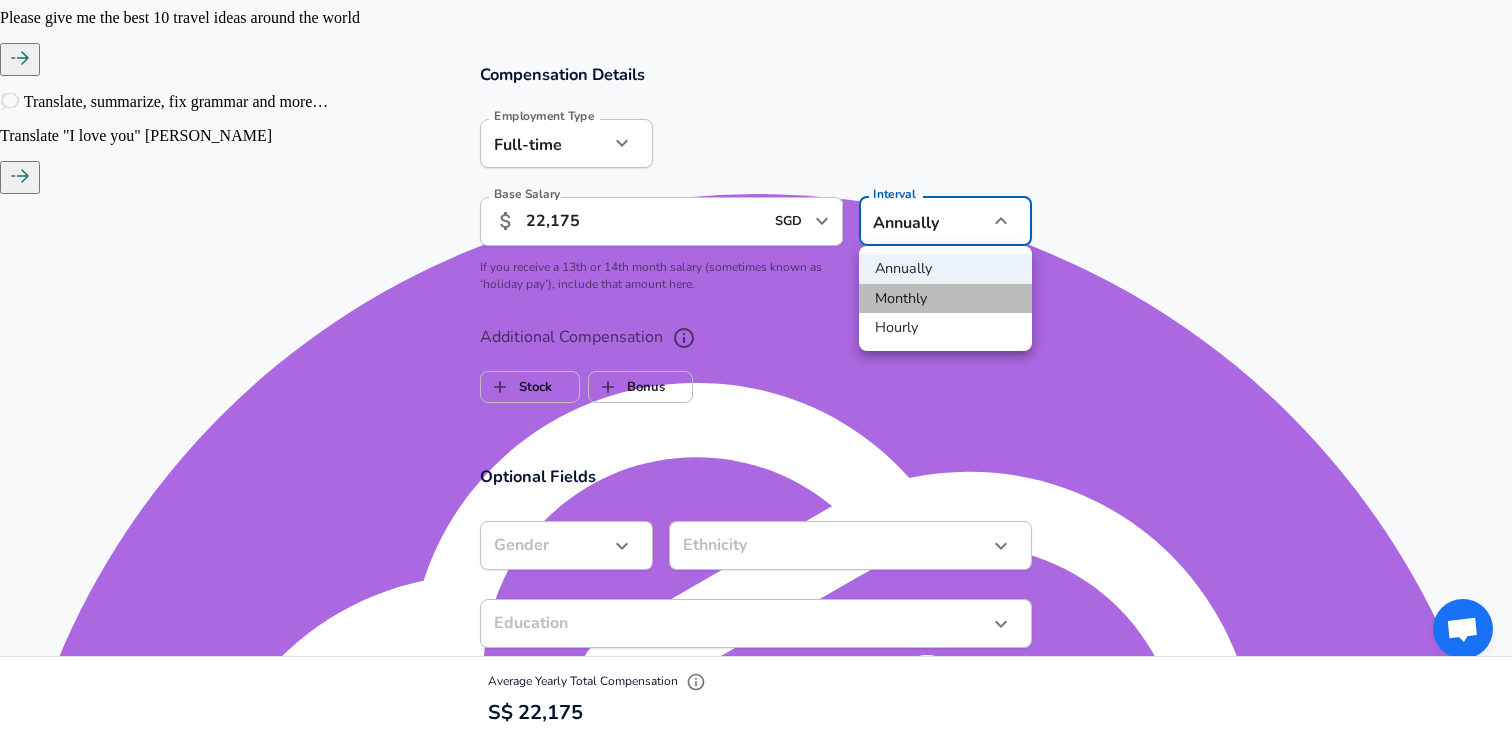 click on "Monthly" at bounding box center (945, 299) 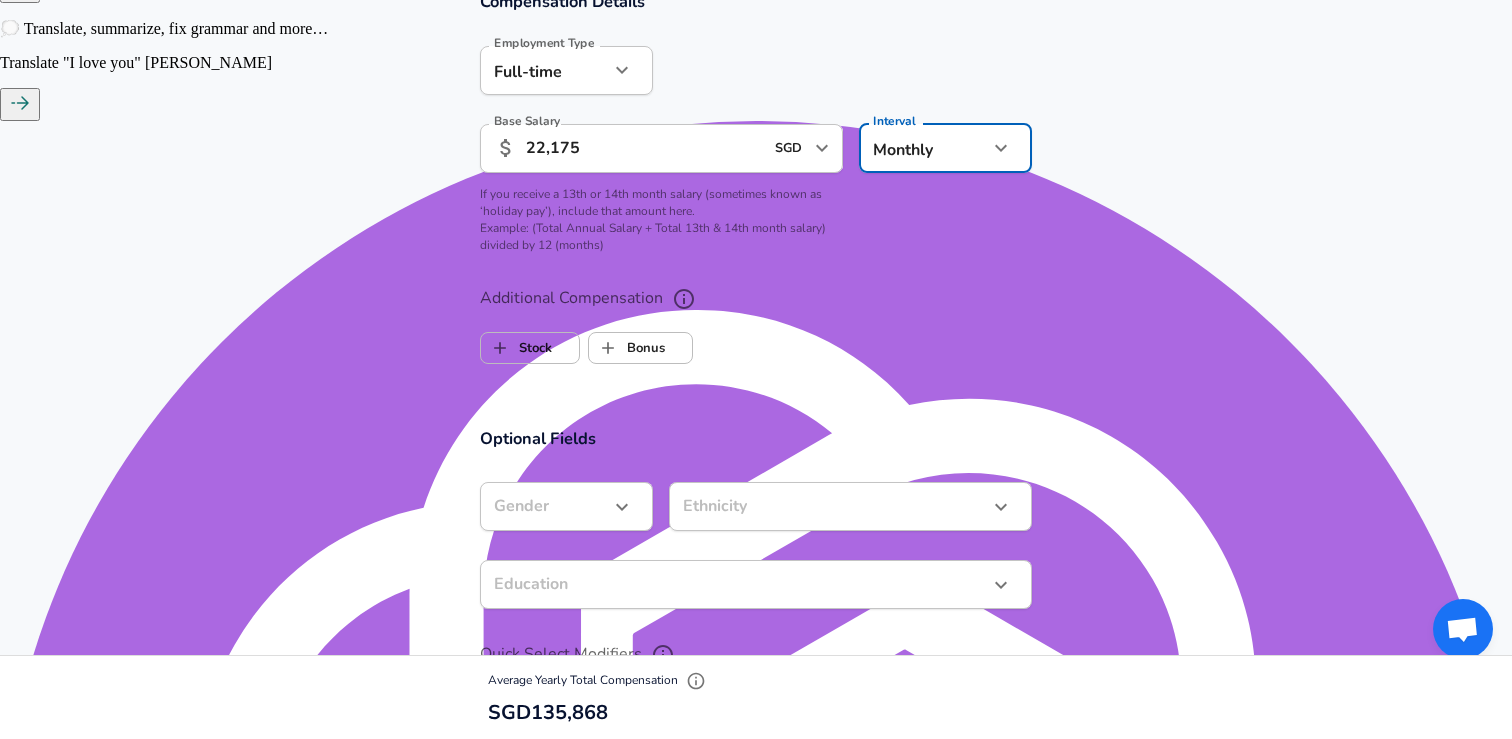 scroll, scrollTop: 1429, scrollLeft: 0, axis: vertical 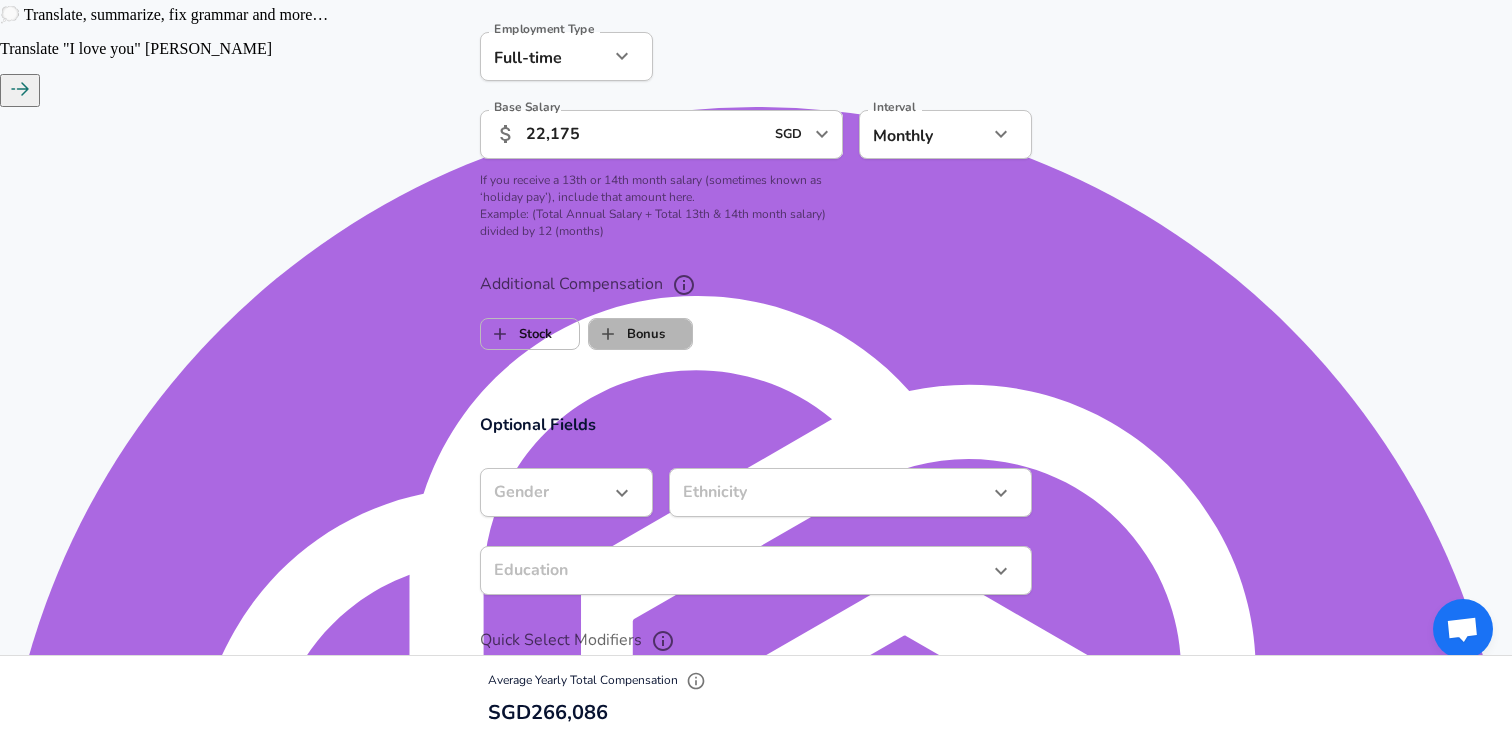 click on "Bonus" at bounding box center [627, 334] 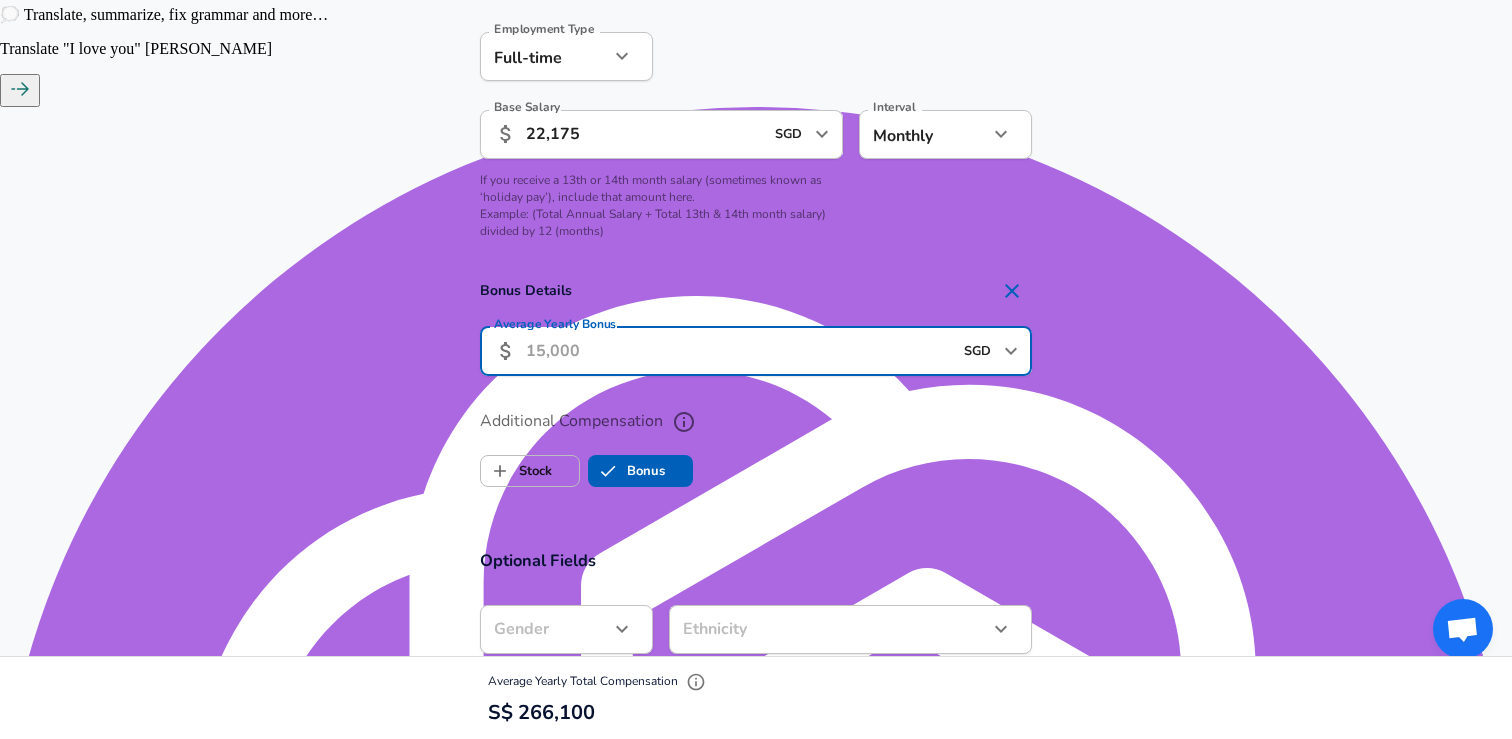click on "Average Yearly Bonus" at bounding box center [739, 351] 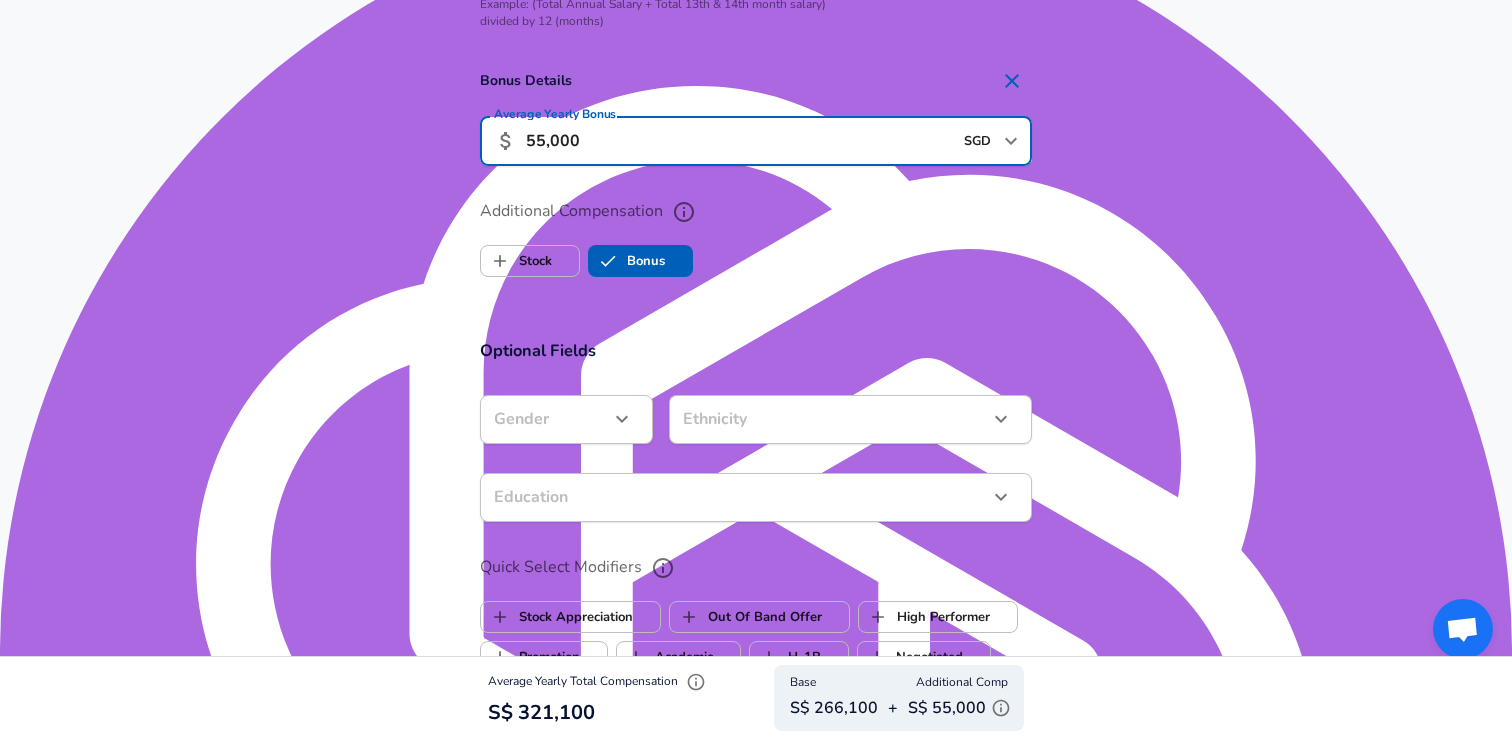 scroll, scrollTop: 1656, scrollLeft: 0, axis: vertical 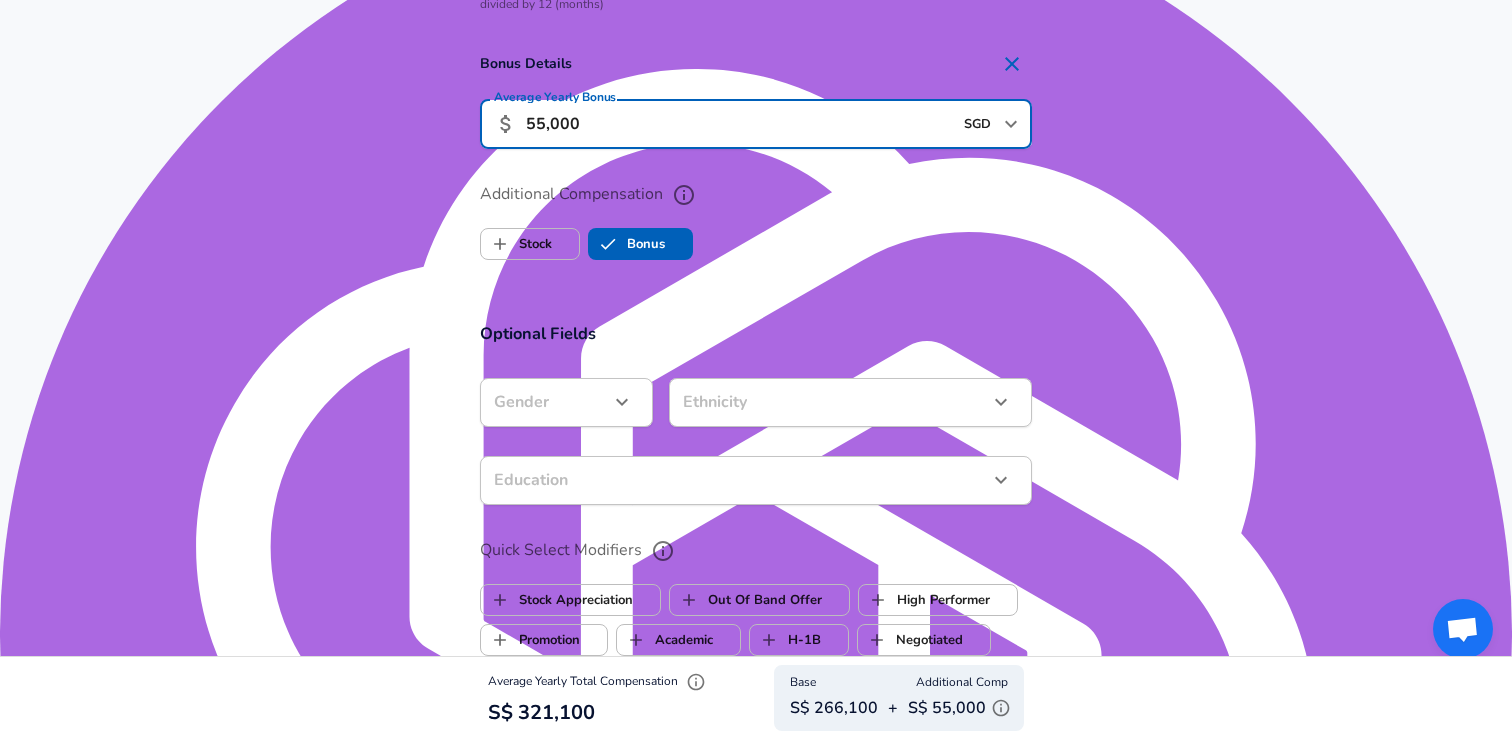 type on "55,000" 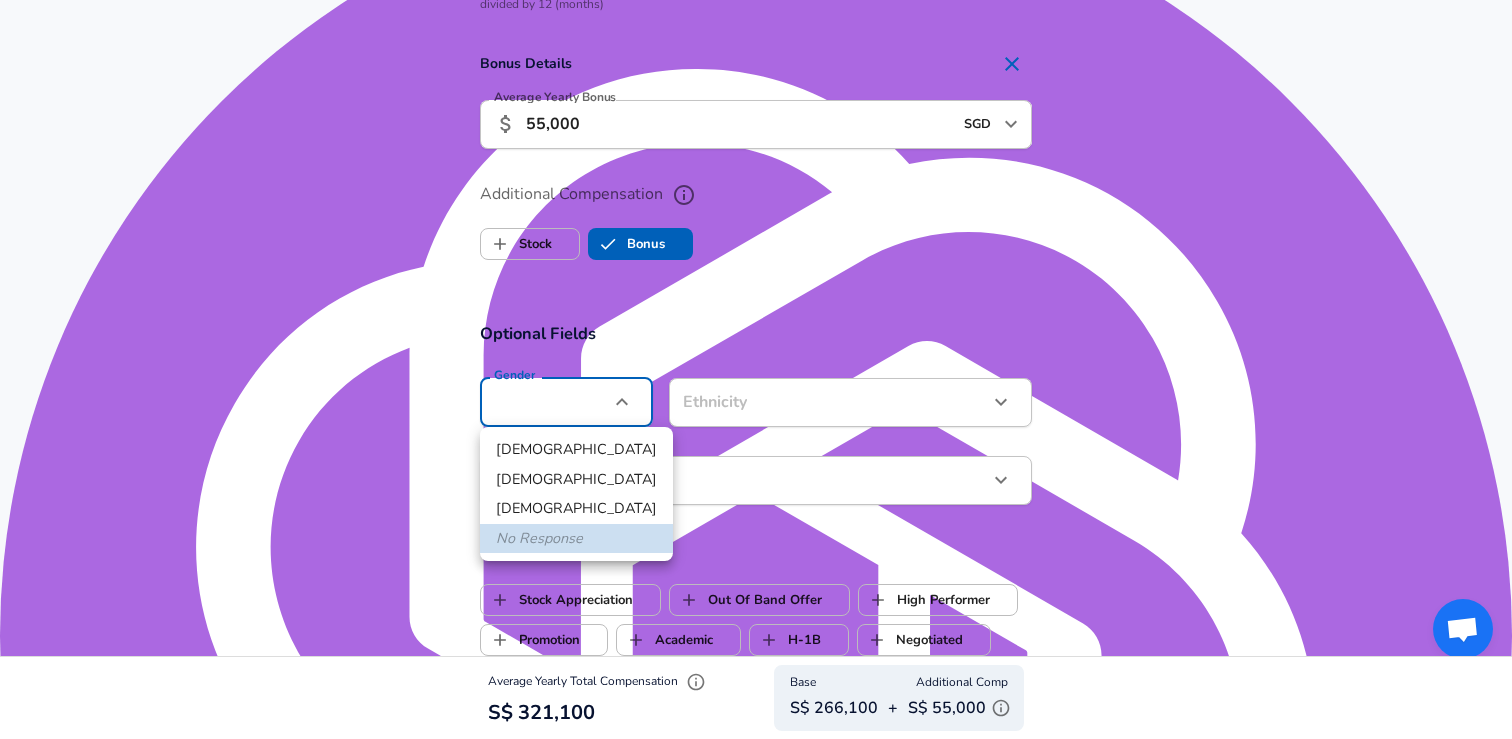 click on "We value your privacy We use cookies to enhance your browsing experience, serve personalized ads or content, and analyze our traffic. By clicking "Accept All", you consent to our use of cookies. Customize    Accept All   Customize Consent Preferences   We use cookies to help you navigate efficiently and perform certain functions. You will find detailed information about all cookies under each consent category below. The cookies that are categorized as "Necessary" are stored on your browser as they are essential for enabling the basic functionalities of the site. ...  Show more Necessary Always Active Necessary cookies are required to enable the basic features of this site, such as providing secure log-in or adjusting your consent preferences. These cookies do not store any personally identifiable data. Cookie _GRECAPTCHA Duration 5 months 27 days Description Google Recaptcha service sets this cookie to identify bots to protect the website against malicious spam attacks. Cookie __stripe_mid Duration 1 year MR" at bounding box center [756, -1287] 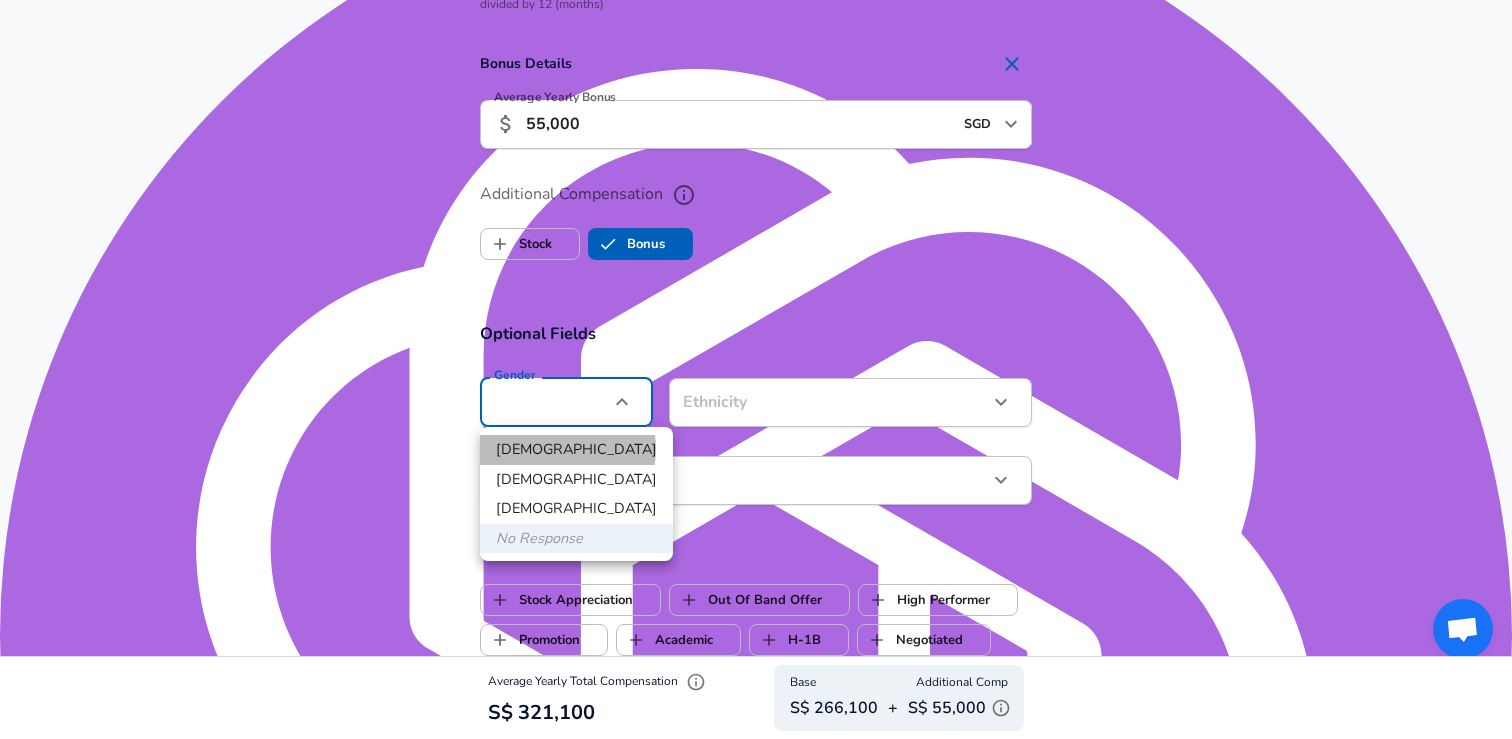 click on "[DEMOGRAPHIC_DATA]" at bounding box center (576, 450) 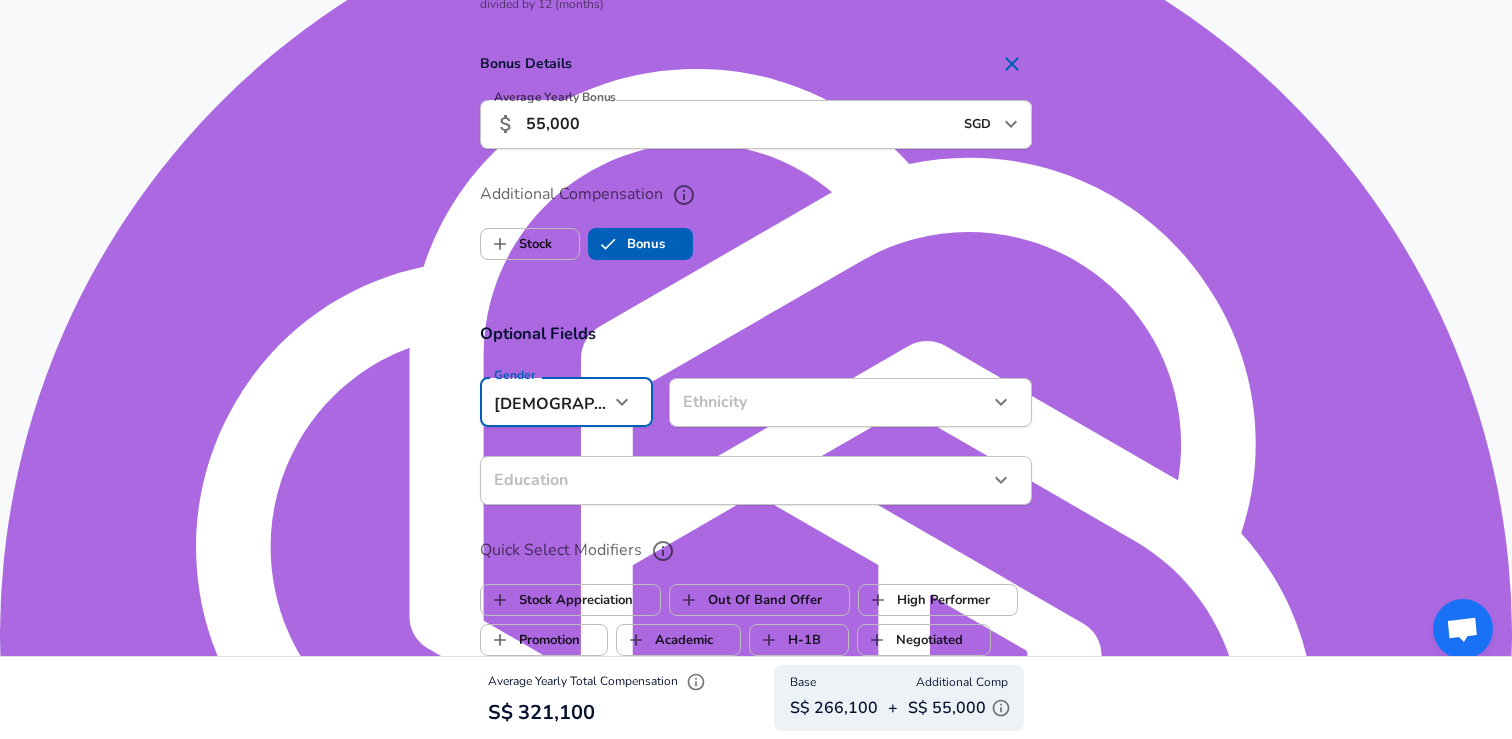 click on "We value your privacy We use cookies to enhance your browsing experience, serve personalized ads or content, and analyze our traffic. By clicking "Accept All", you consent to our use of cookies. Customize    Accept All   Customize Consent Preferences   We use cookies to help you navigate efficiently and perform certain functions. You will find detailed information about all cookies under each consent category below. The cookies that are categorized as "Necessary" are stored on your browser as they are essential for enabling the basic functionalities of the site. ...  Show more Necessary Always Active Necessary cookies are required to enable the basic features of this site, such as providing secure log-in or adjusting your consent preferences. These cookies do not store any personally identifiable data. Cookie _GRECAPTCHA Duration 5 months 27 days Description Google Recaptcha service sets this cookie to identify bots to protect the website against malicious spam attacks. Cookie __stripe_mid Duration 1 year MR" at bounding box center [756, -1287] 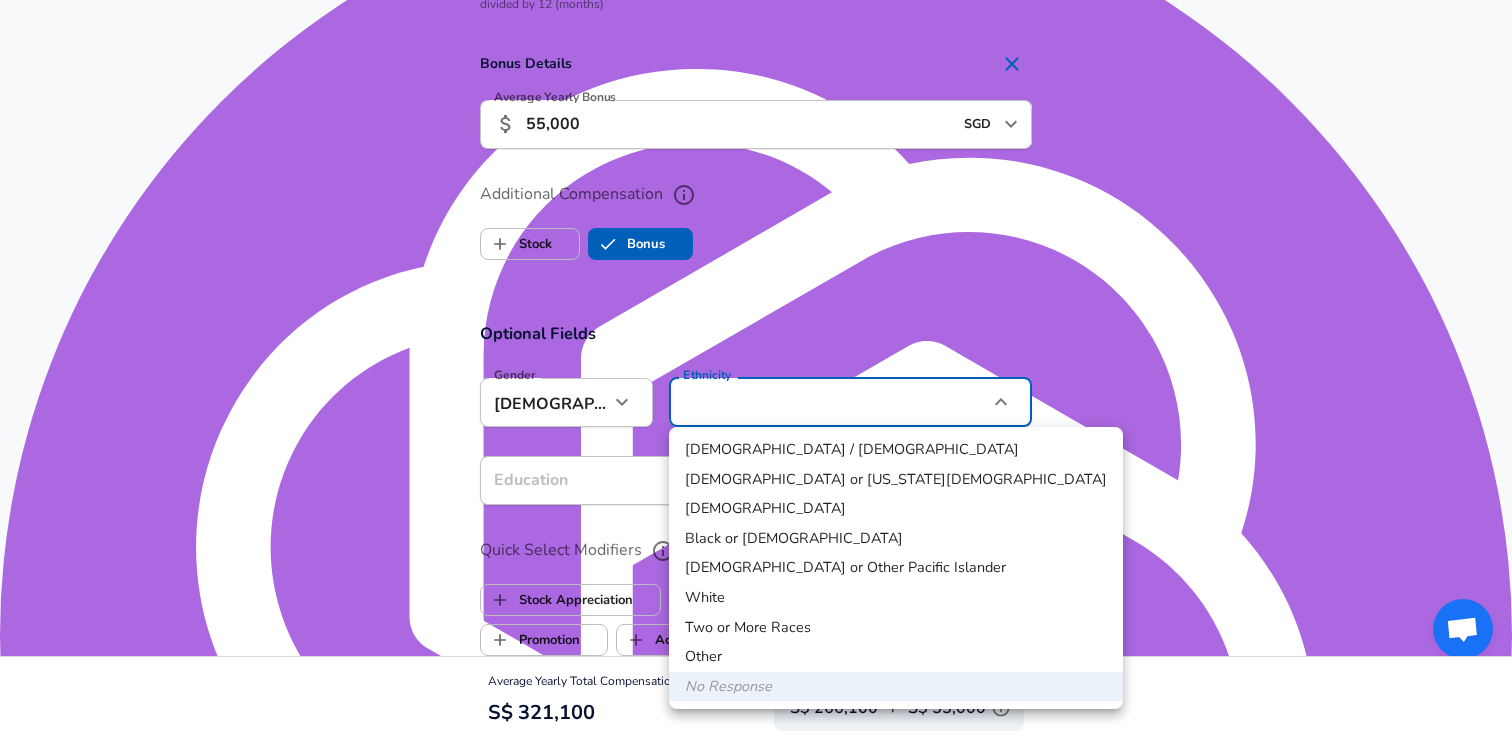 click at bounding box center [756, 369] 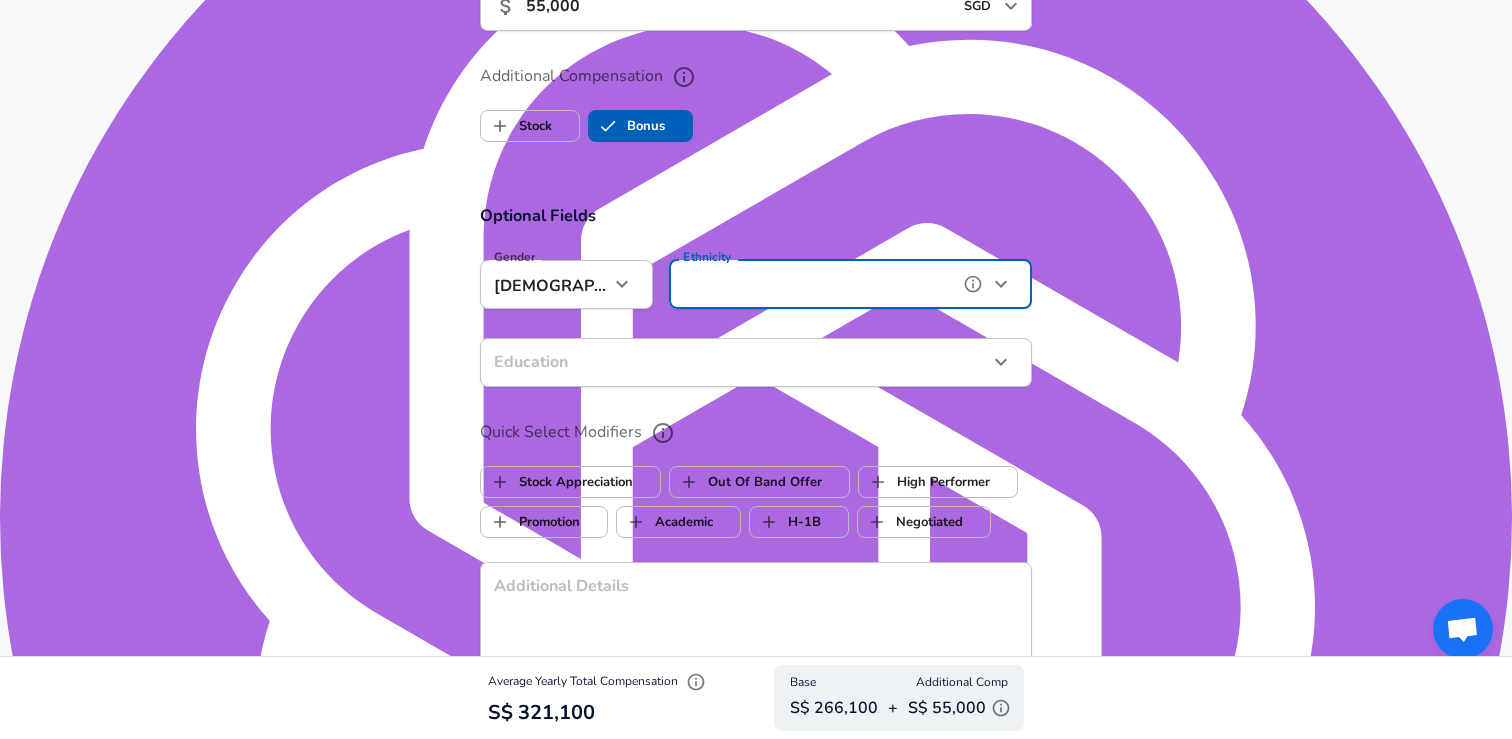 scroll, scrollTop: 1789, scrollLeft: 0, axis: vertical 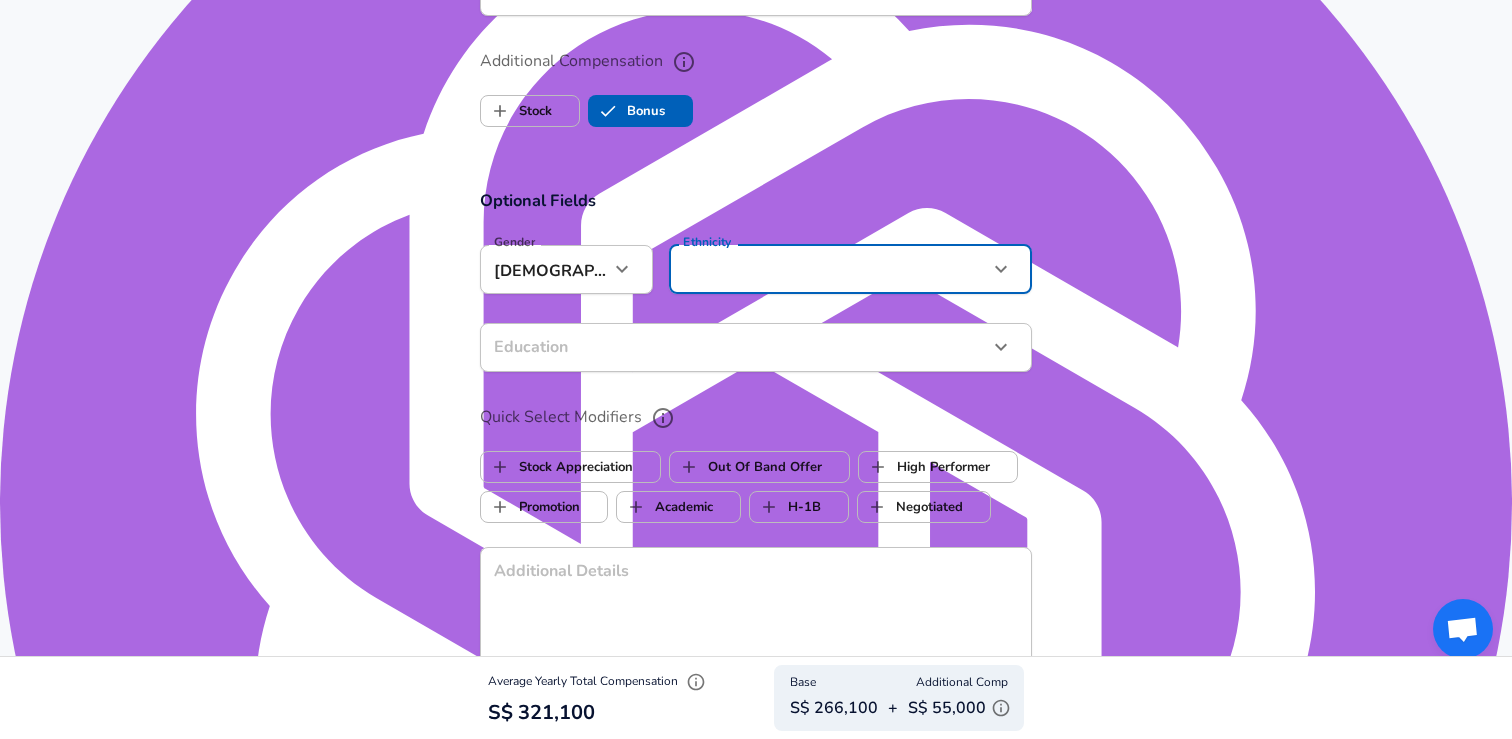 click on "We value your privacy We use cookies to enhance your browsing experience, serve personalized ads or content, and analyze our traffic. By clicking "Accept All", you consent to our use of cookies. Customize    Accept All   Customize Consent Preferences   We use cookies to help you navigate efficiently and perform certain functions. You will find detailed information about all cookies under each consent category below. The cookies that are categorized as "Necessary" are stored on your browser as they are essential for enabling the basic functionalities of the site. ...  Show more Necessary Always Active Necessary cookies are required to enable the basic features of this site, such as providing secure log-in or adjusting your consent preferences. These cookies do not store any personally identifiable data. Cookie _GRECAPTCHA Duration 5 months 27 days Description Google Recaptcha service sets this cookie to identify bots to protect the website against malicious spam attacks. Cookie __stripe_mid Duration 1 year MR" at bounding box center (756, -1420) 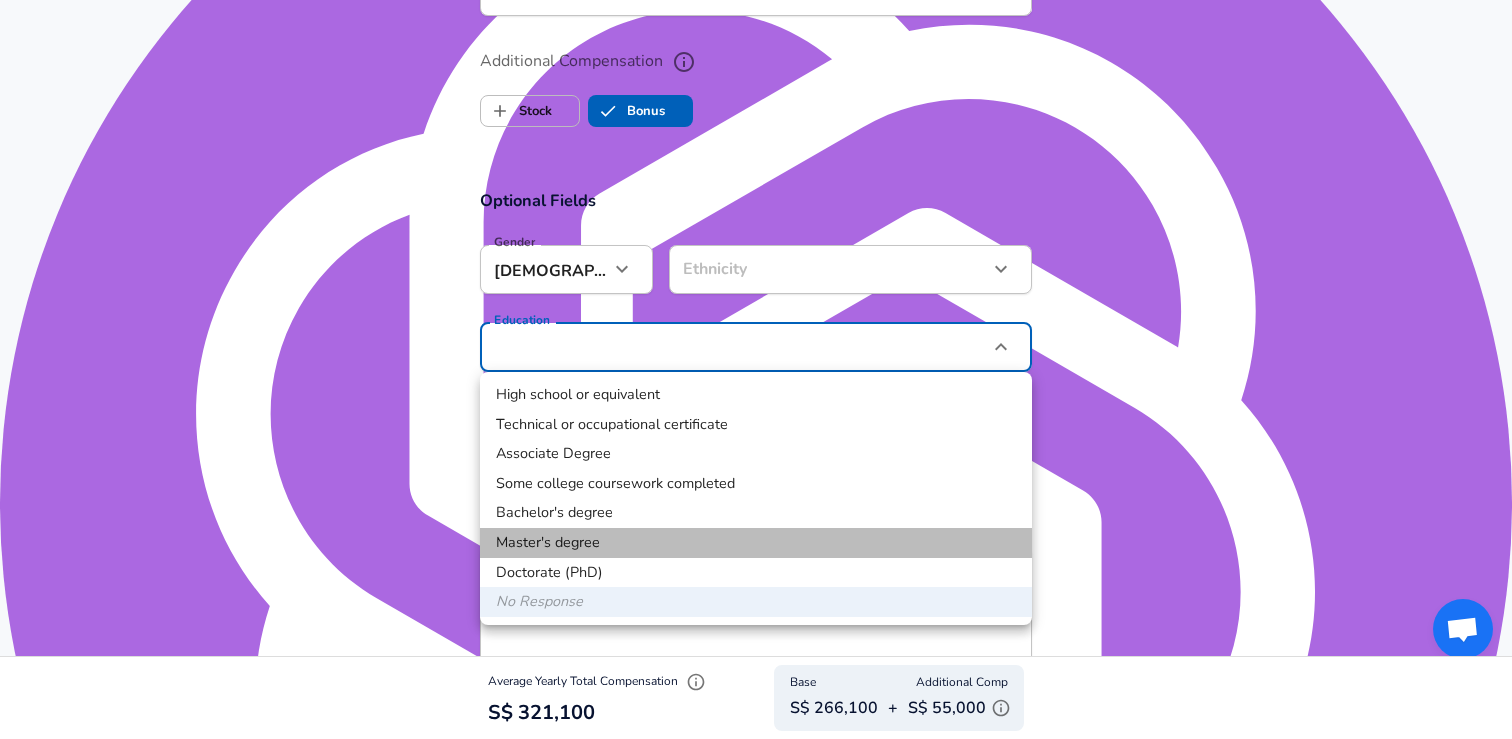 click on "Master's degree" at bounding box center [756, 543] 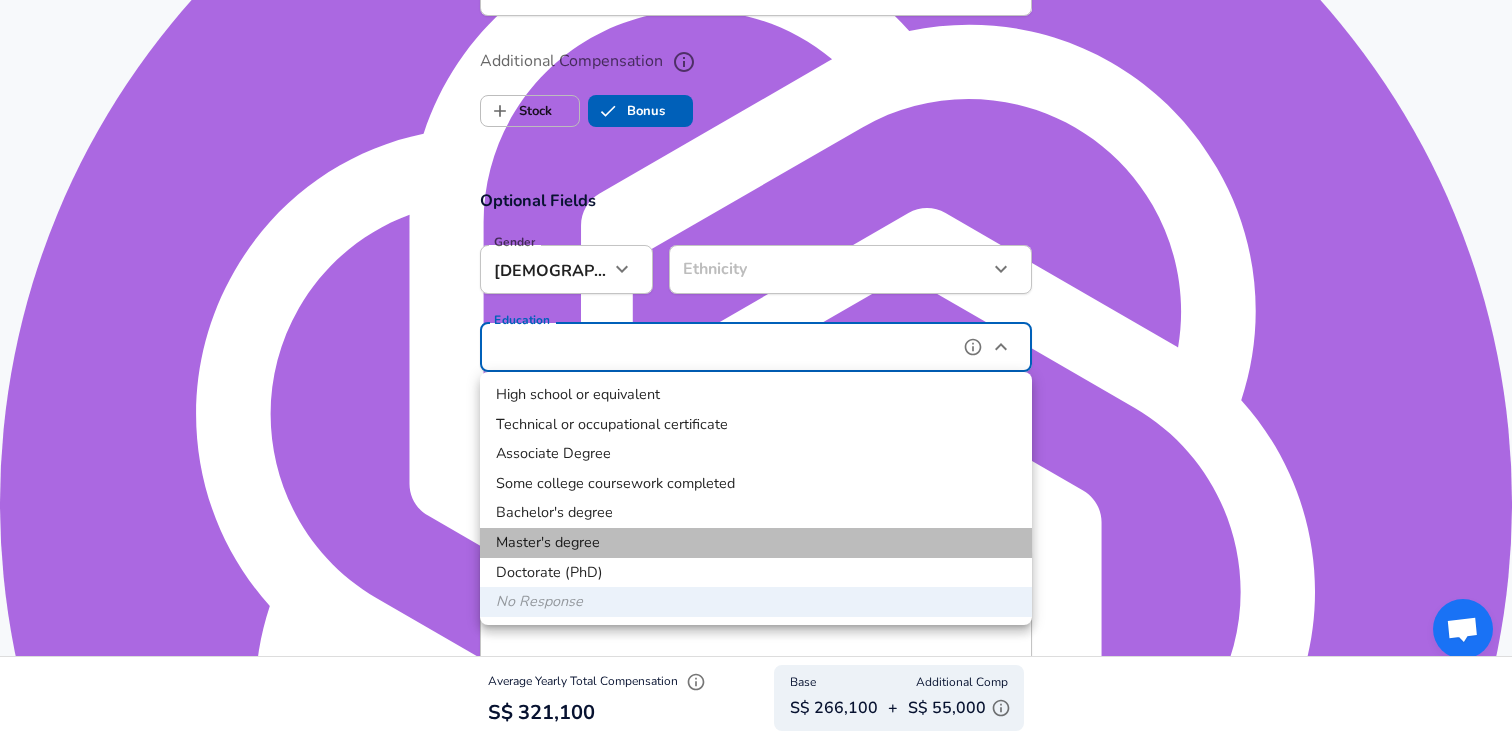 type on "Masters degree" 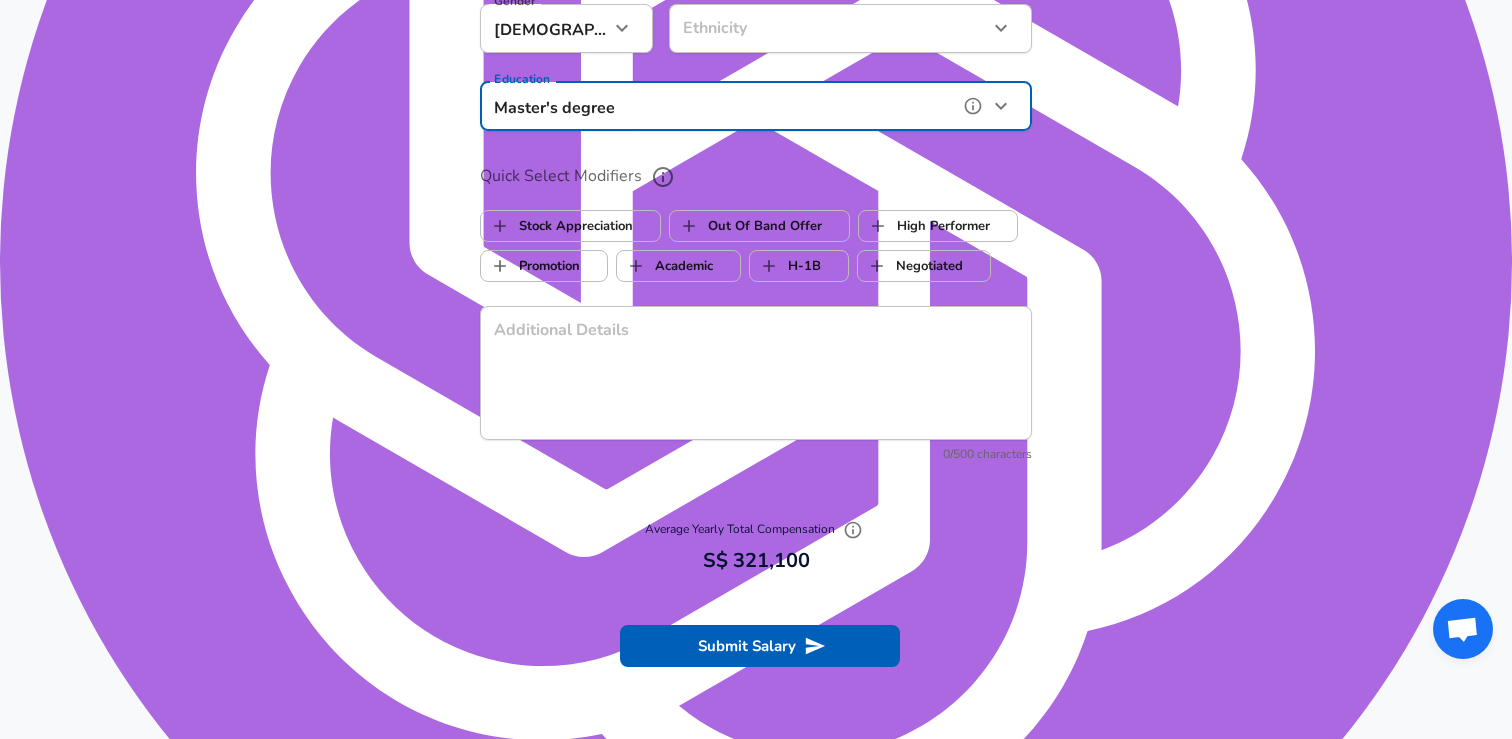 scroll, scrollTop: 2035, scrollLeft: 0, axis: vertical 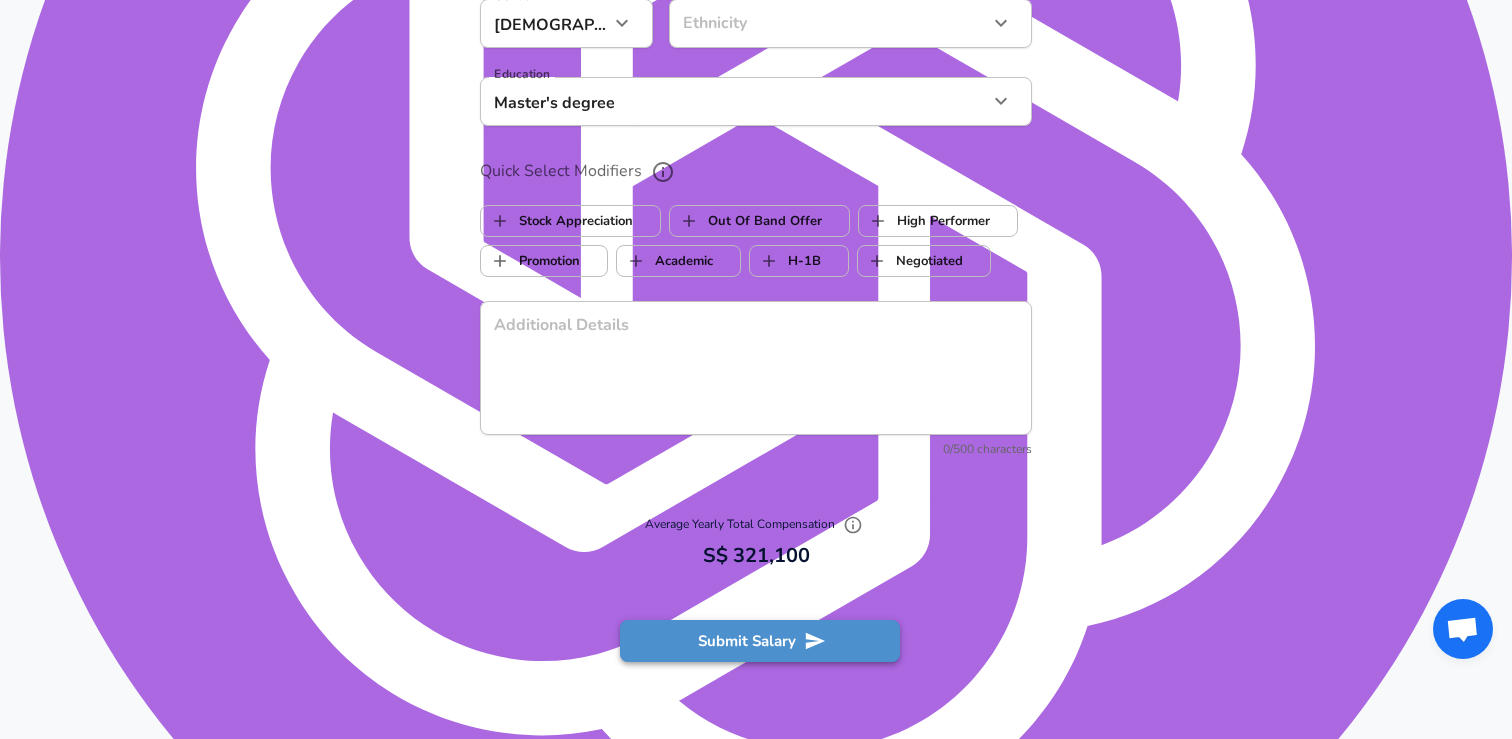 click on "Submit Salary" at bounding box center [760, 641] 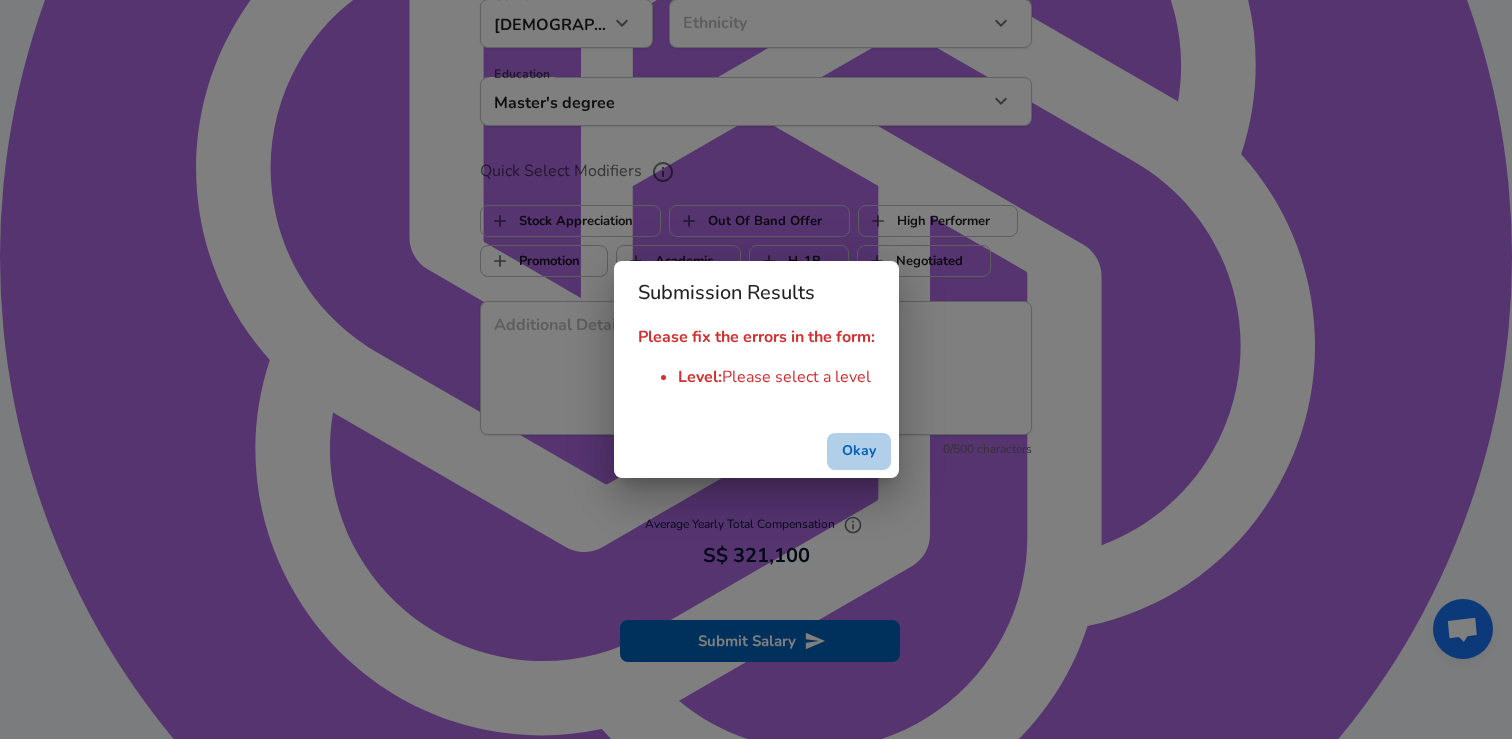 click on "Okay" at bounding box center [859, 451] 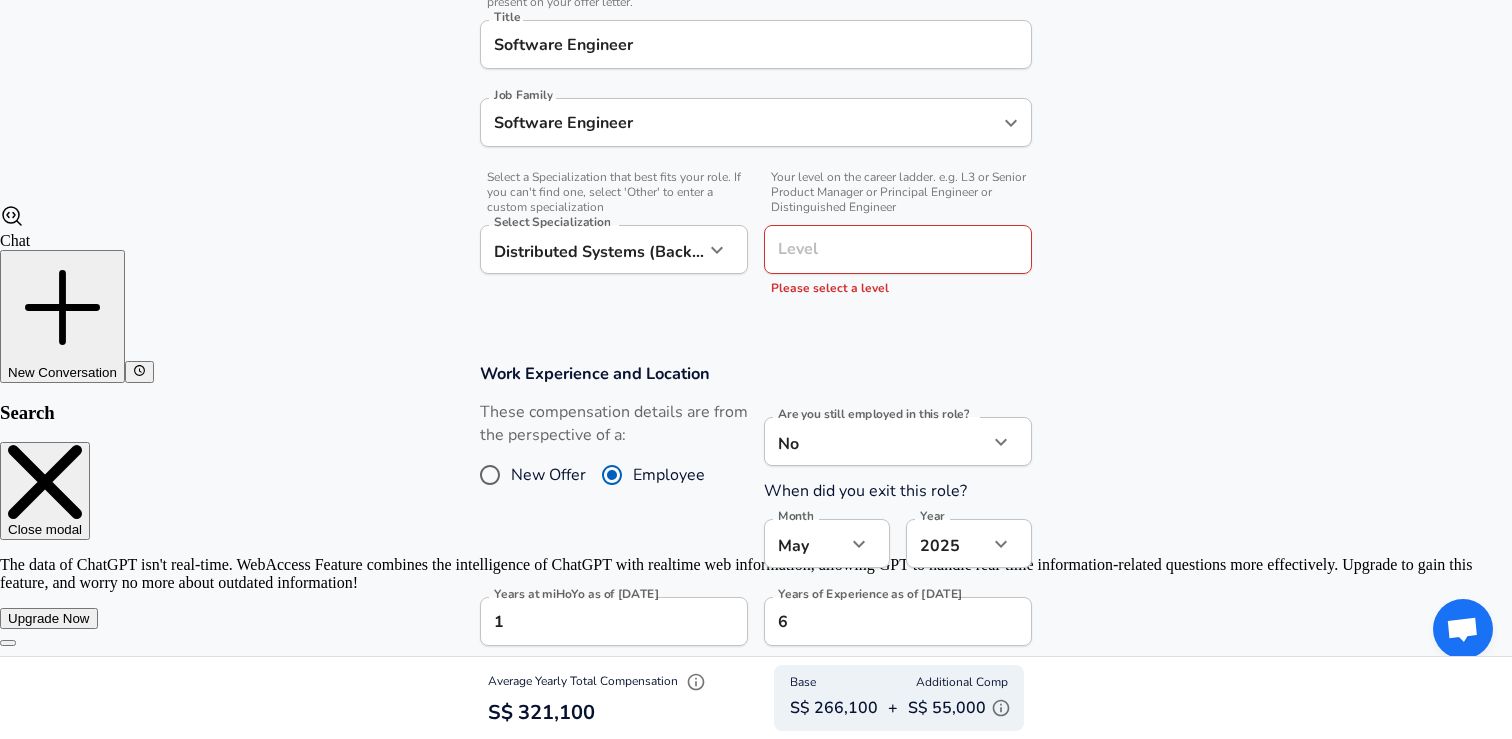 scroll, scrollTop: 376, scrollLeft: 0, axis: vertical 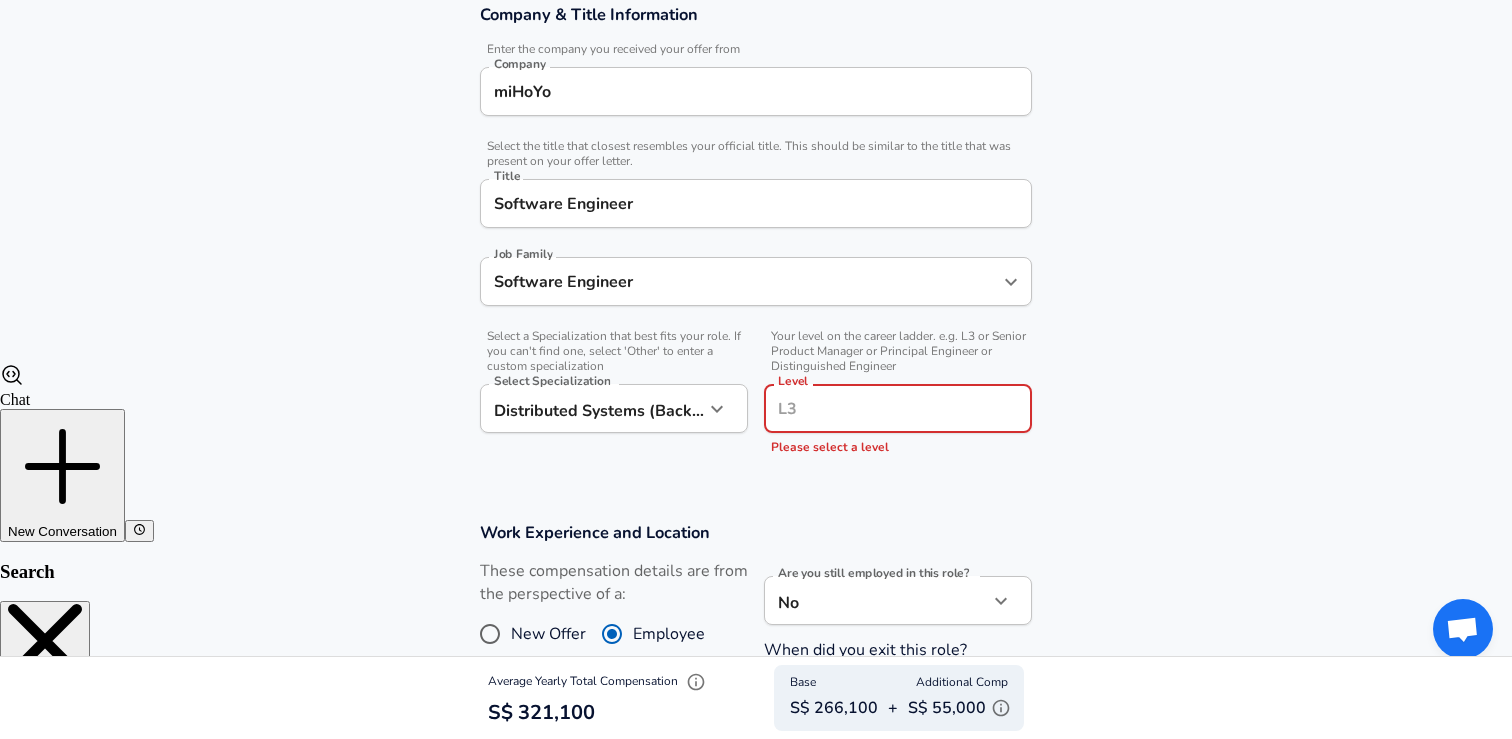 click on "Level" at bounding box center (898, 408) 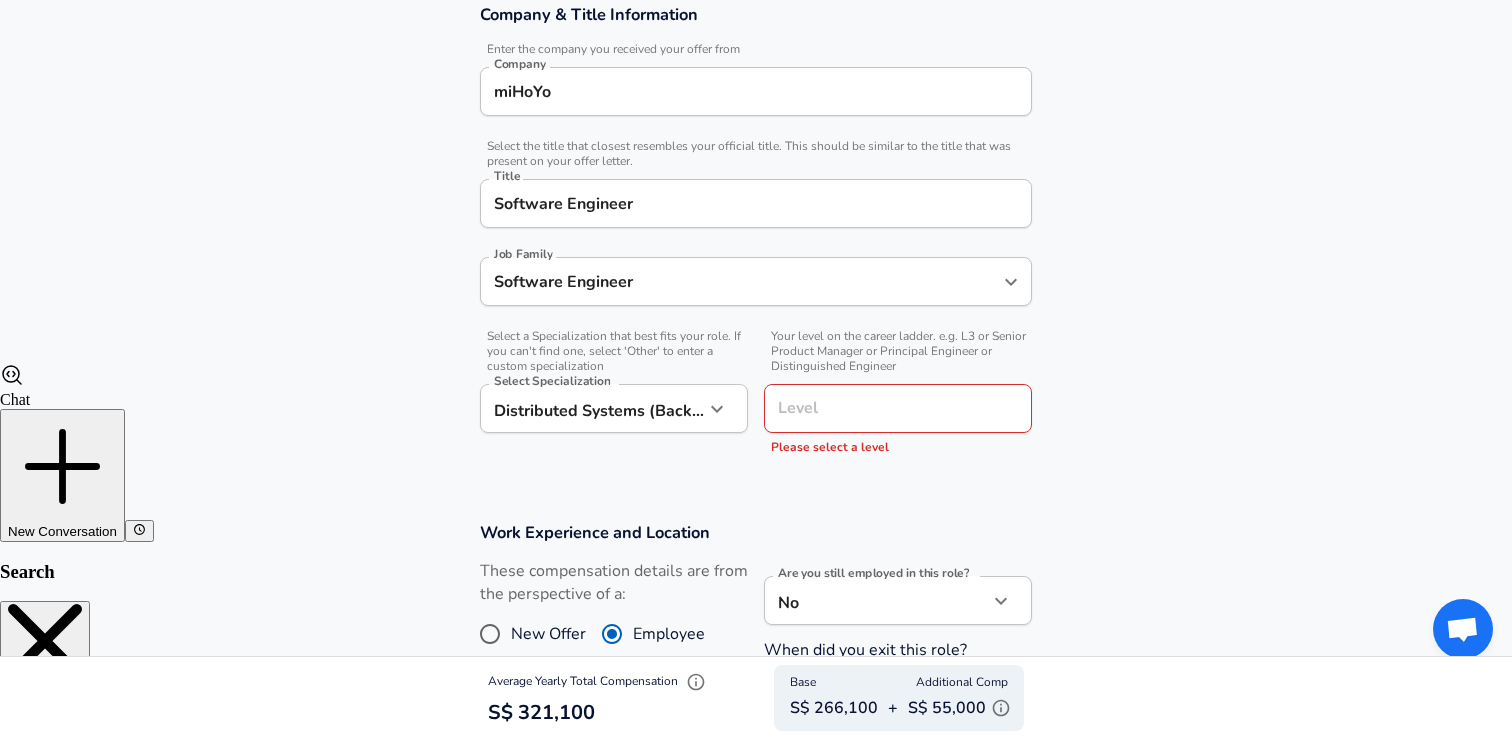 click on "Your level on the career ladder. e.g. L3 or Senior Product Manager or Principal Engineer or Distinguished Engineer" at bounding box center [898, 351] 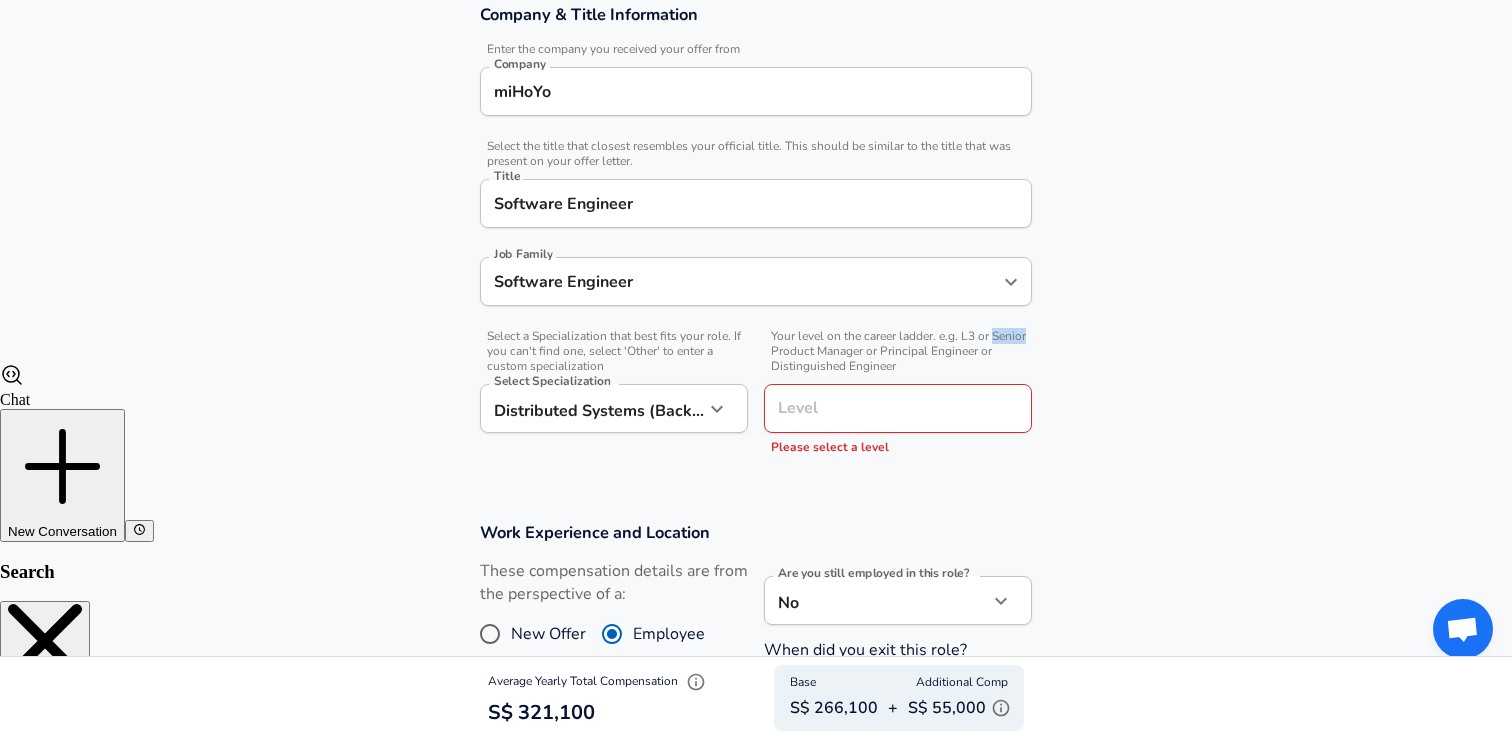 click on "Your level on the career ladder. e.g. L3 or Senior Product Manager or Principal Engineer or Distinguished Engineer" at bounding box center [898, 351] 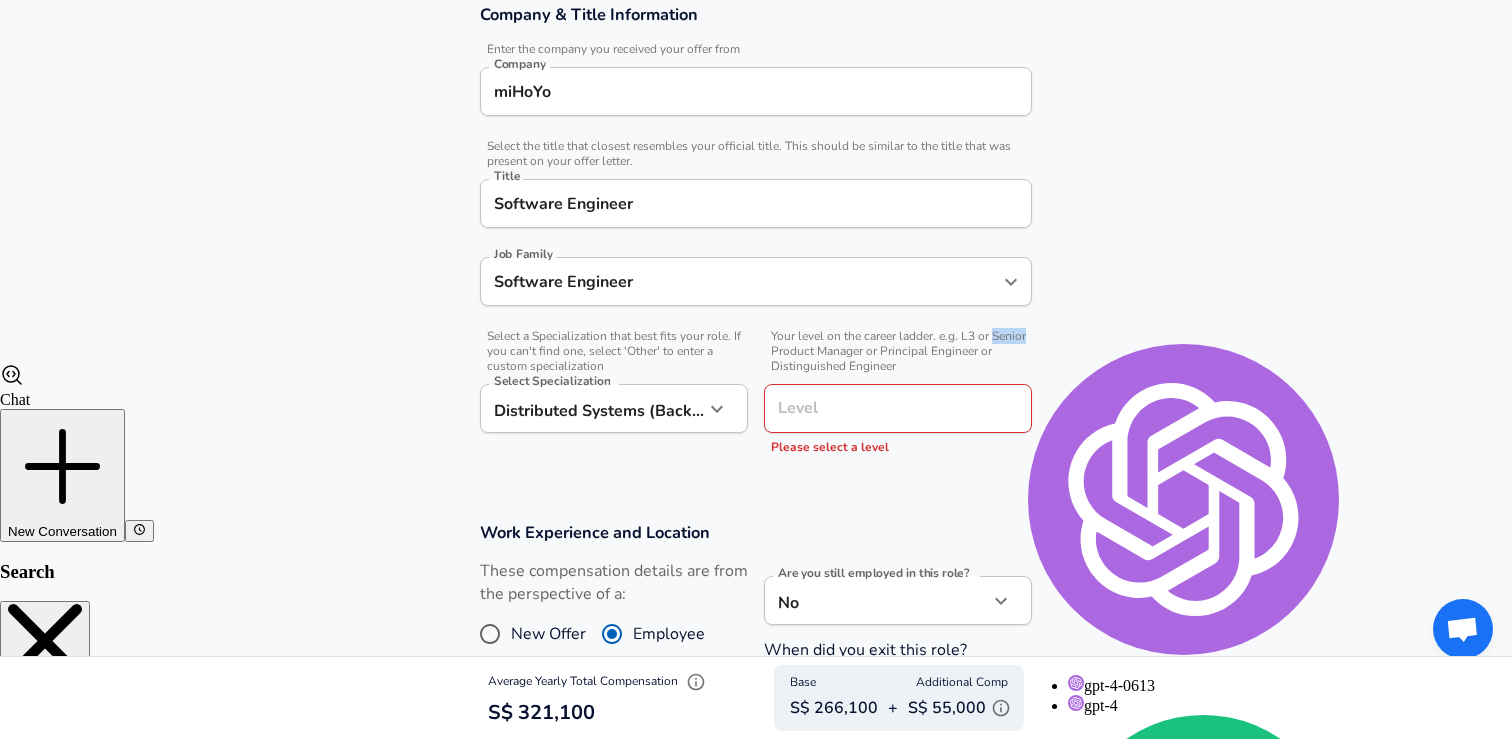 copy on "Senior" 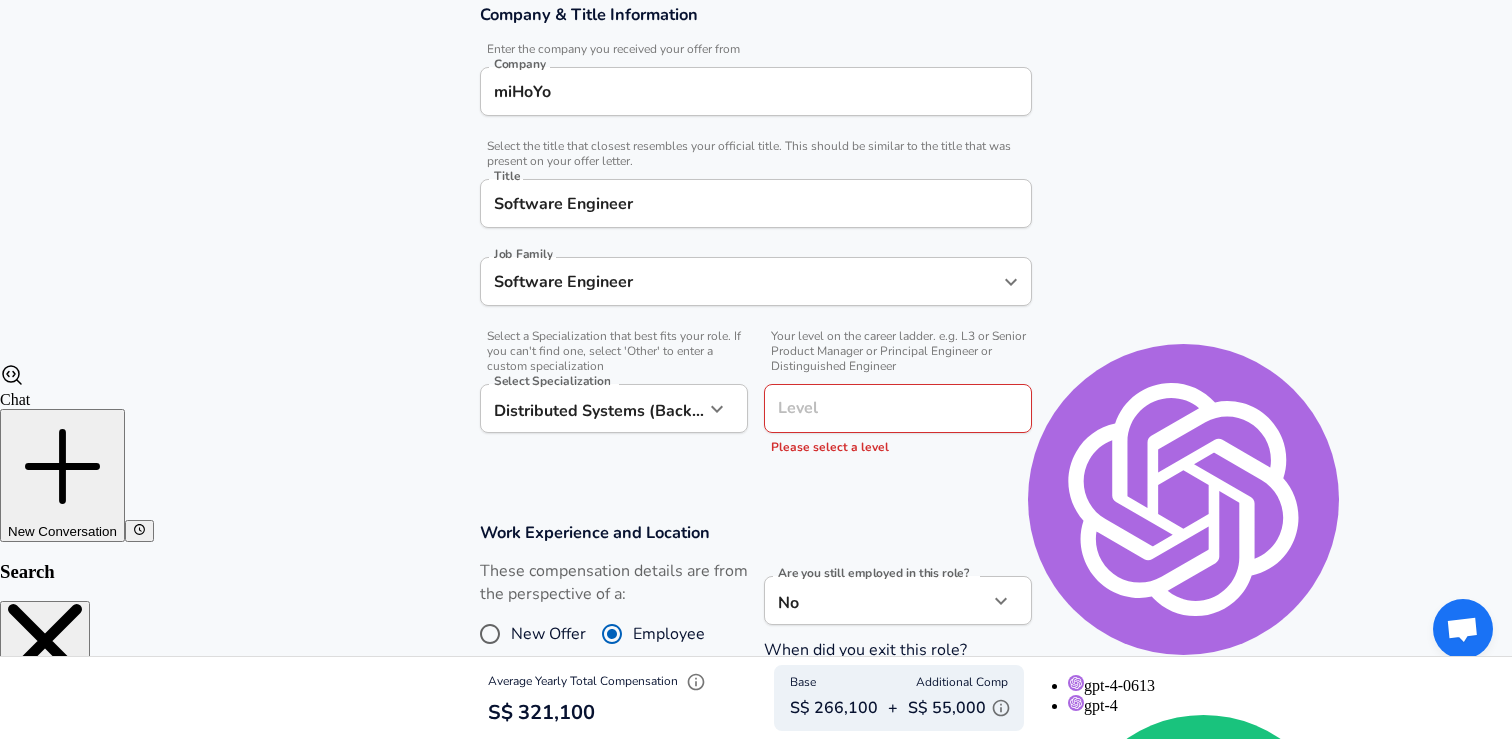click on "Level" at bounding box center (898, 408) 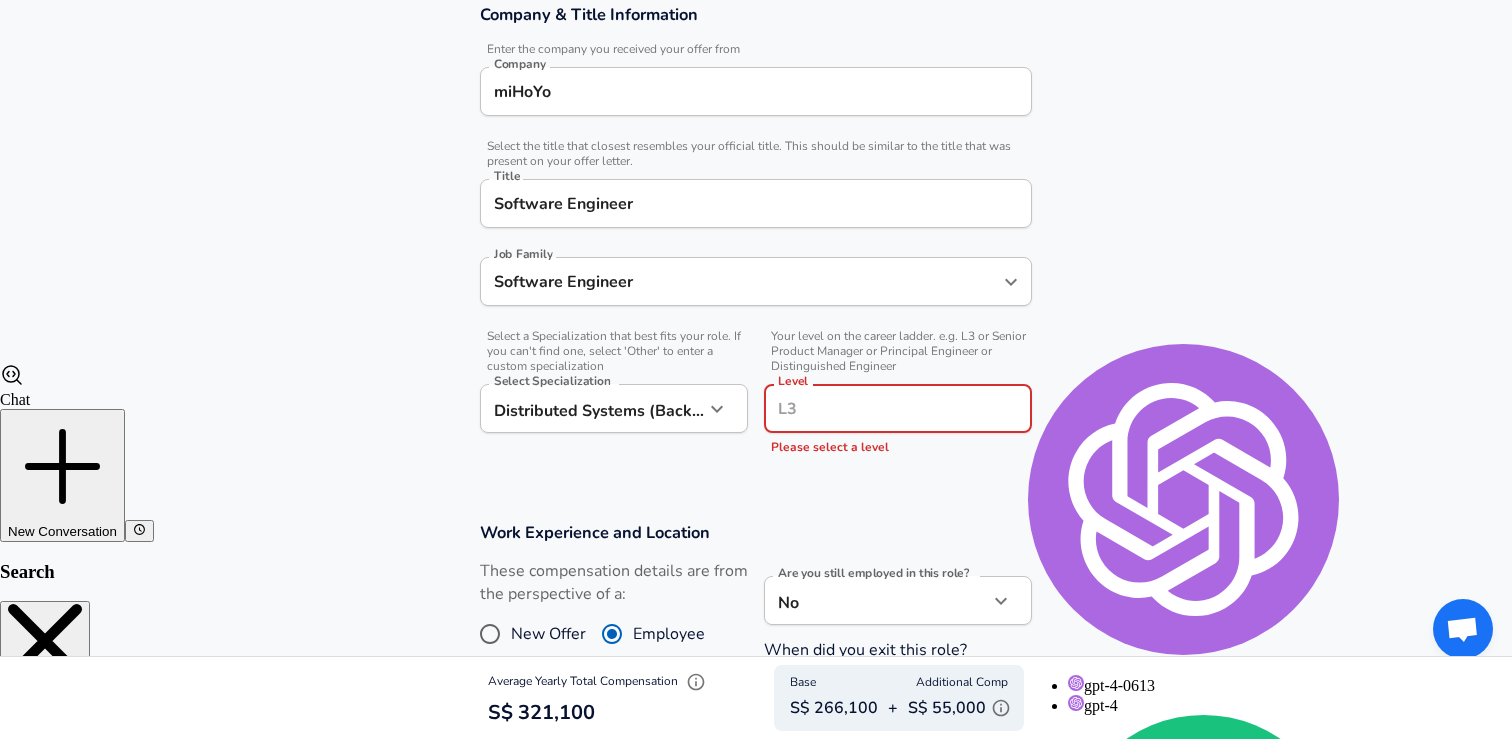 paste on "Senior" 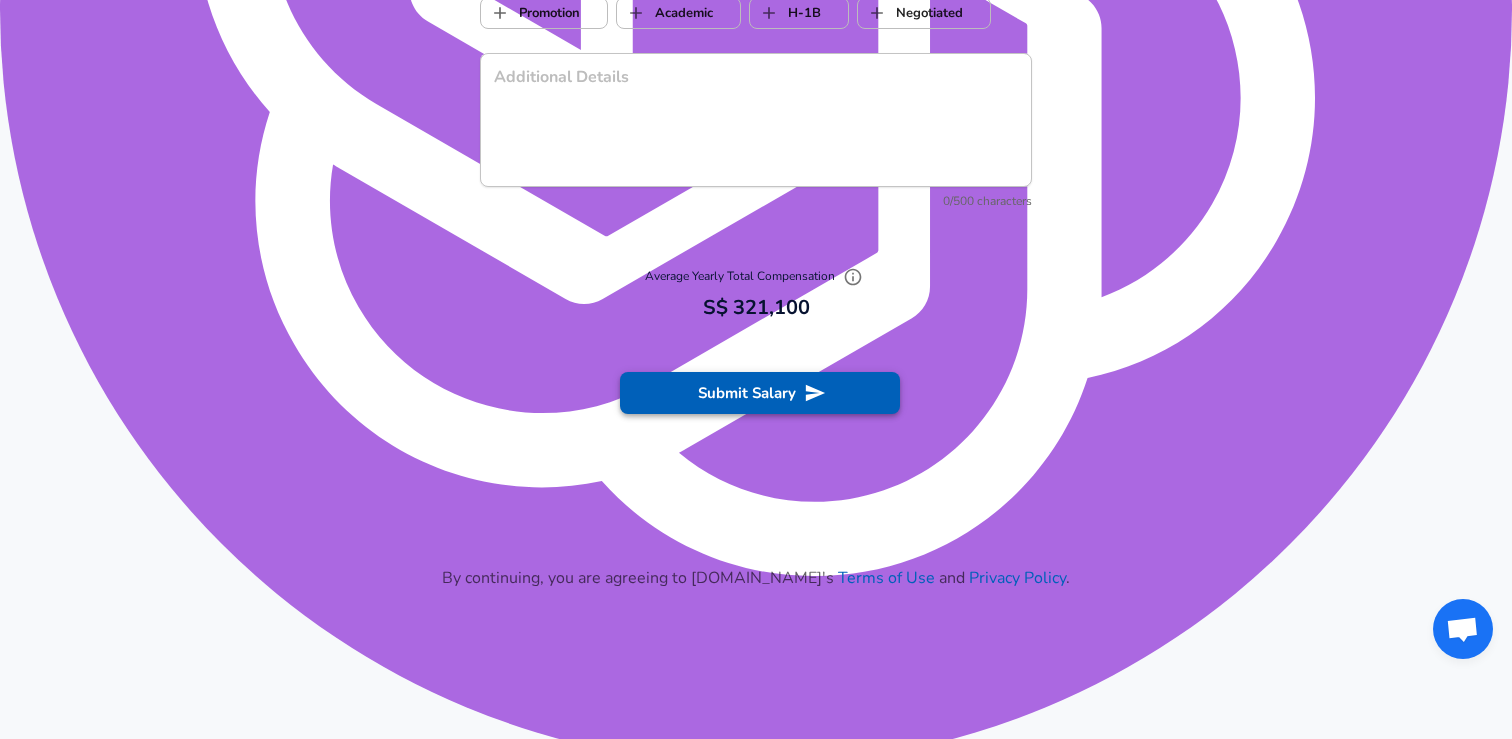 type on "Senior Engineer" 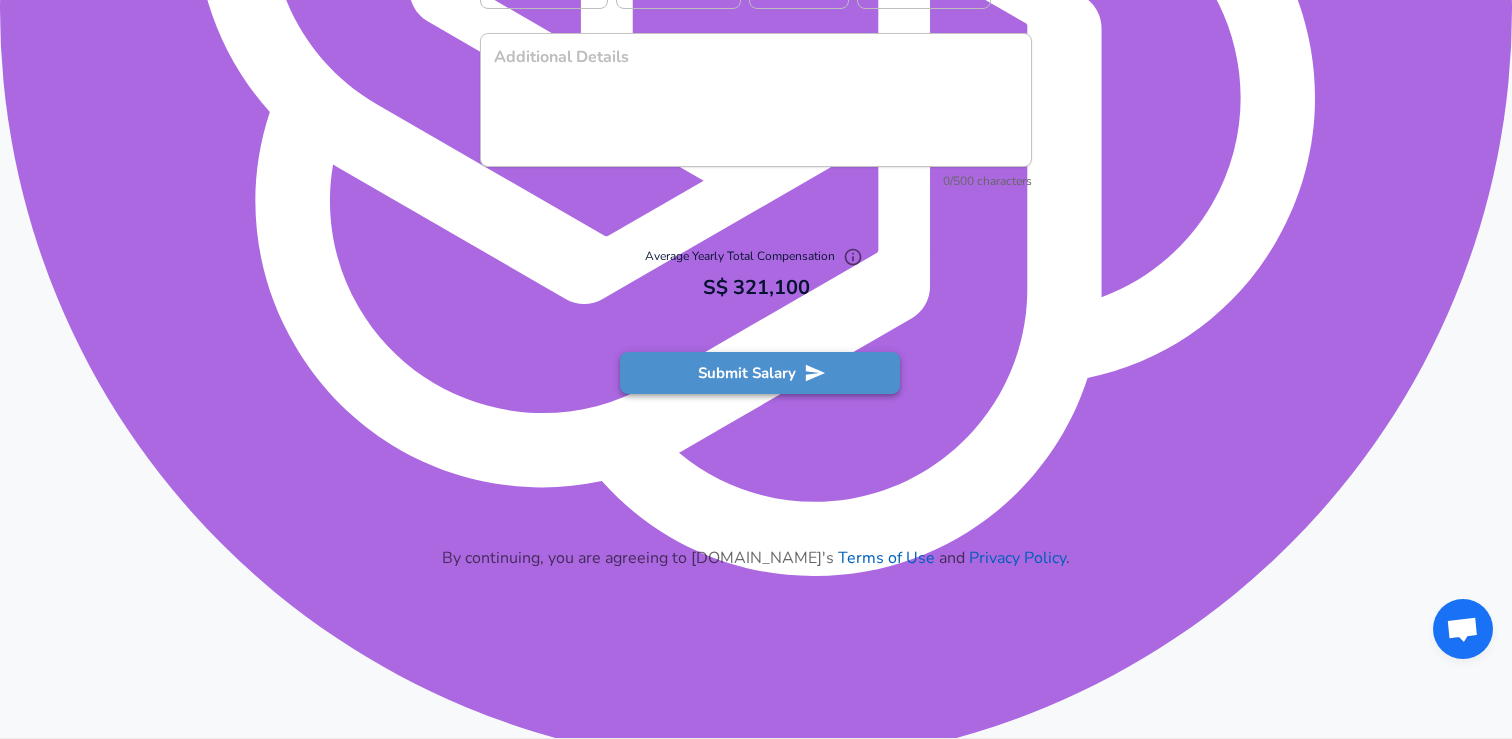 scroll, scrollTop: 2263, scrollLeft: 0, axis: vertical 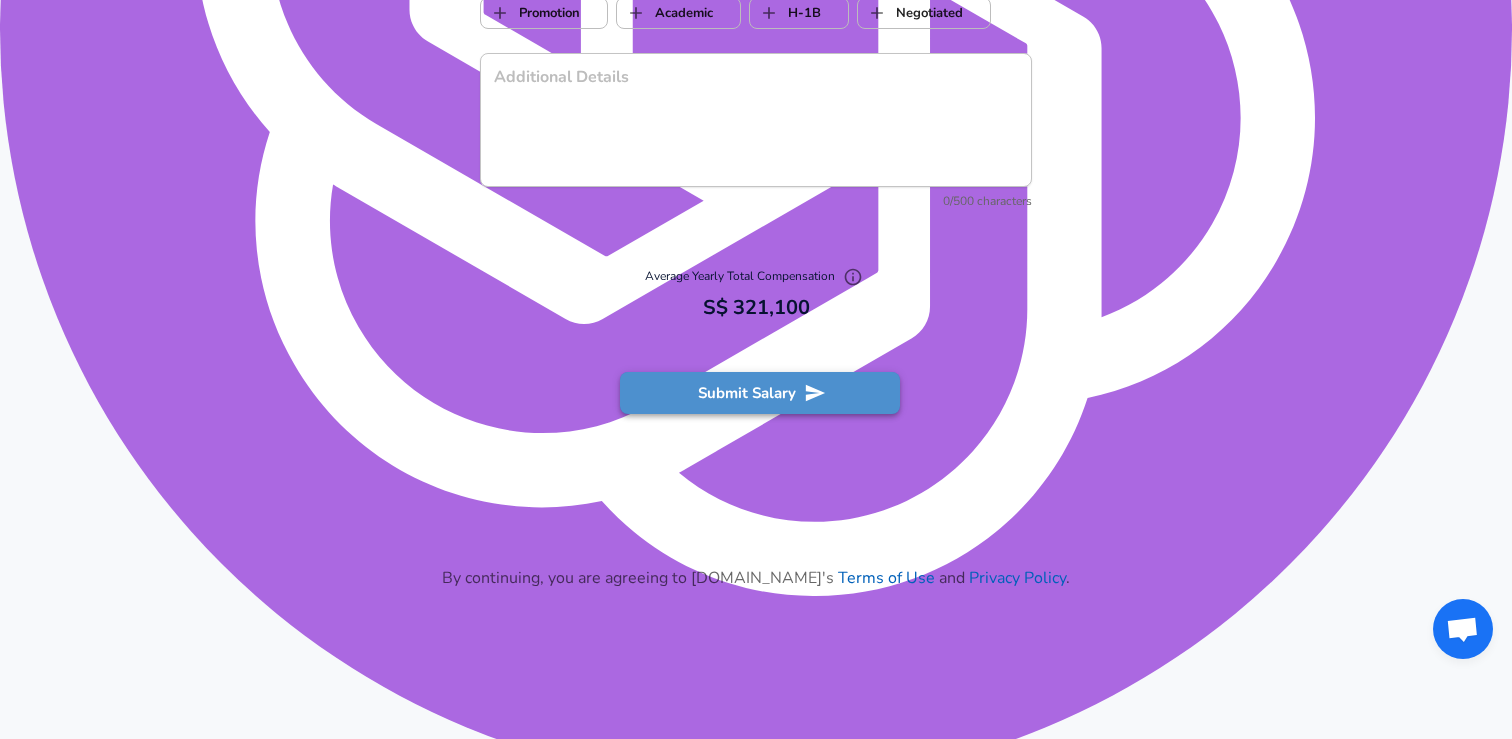 click on "Submit Salary" at bounding box center [760, 393] 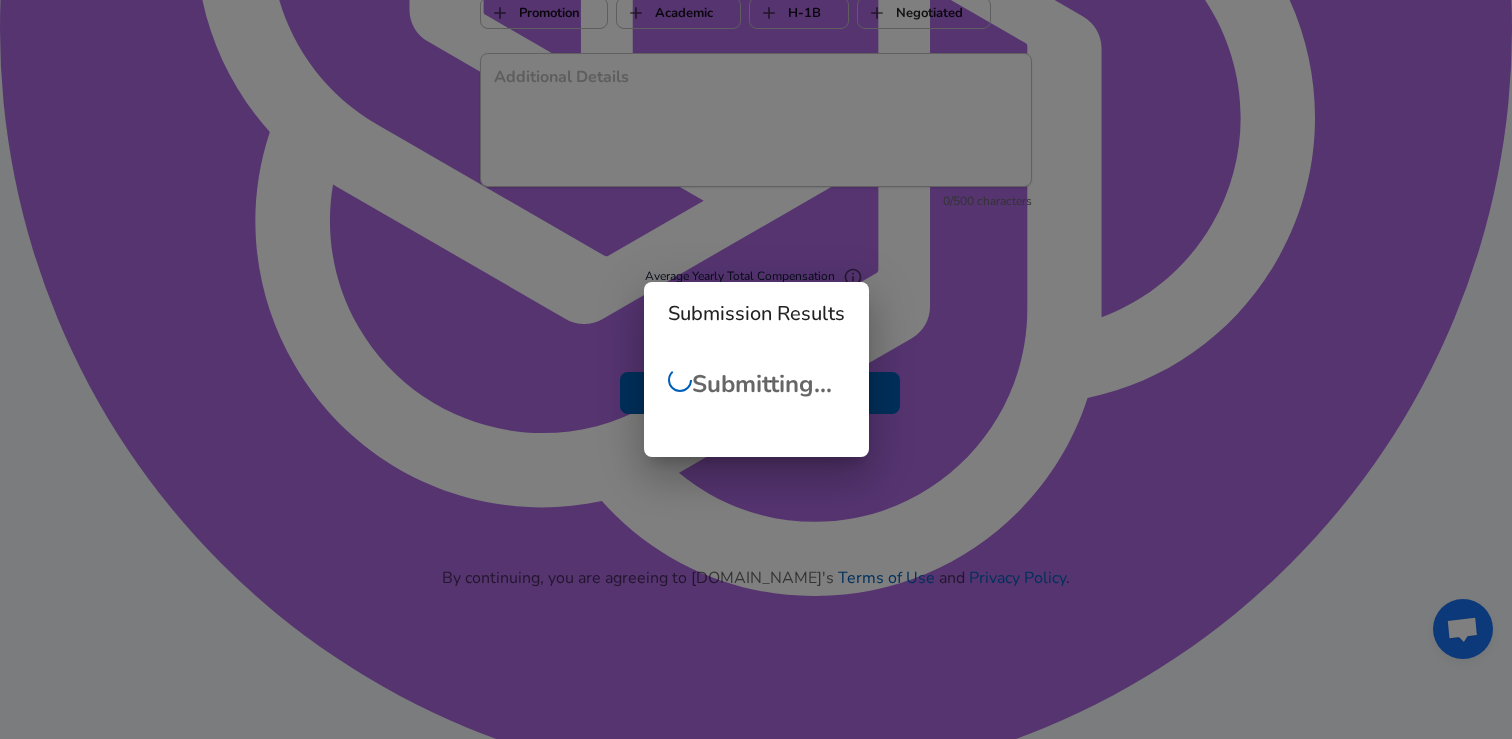 scroll, scrollTop: 666, scrollLeft: 0, axis: vertical 